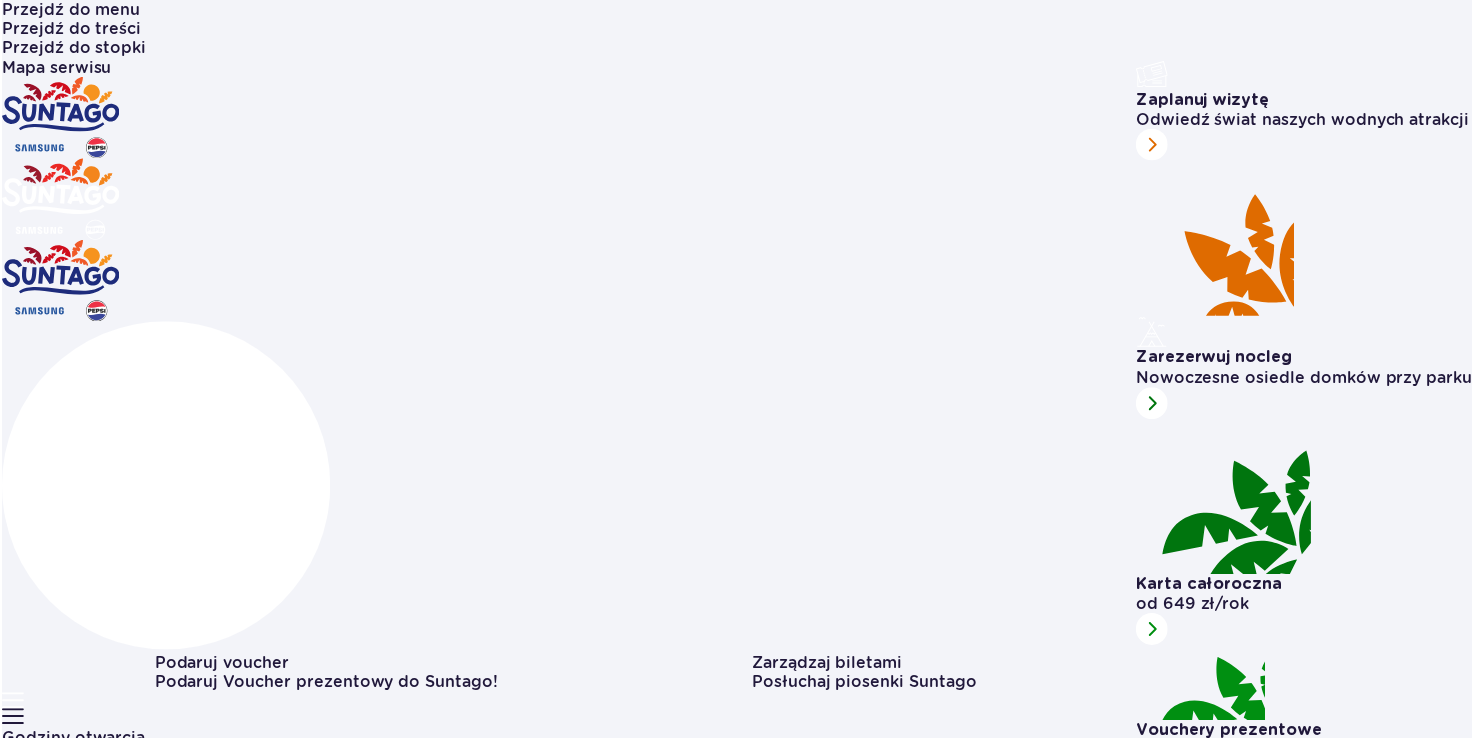 scroll, scrollTop: 0, scrollLeft: 0, axis: both 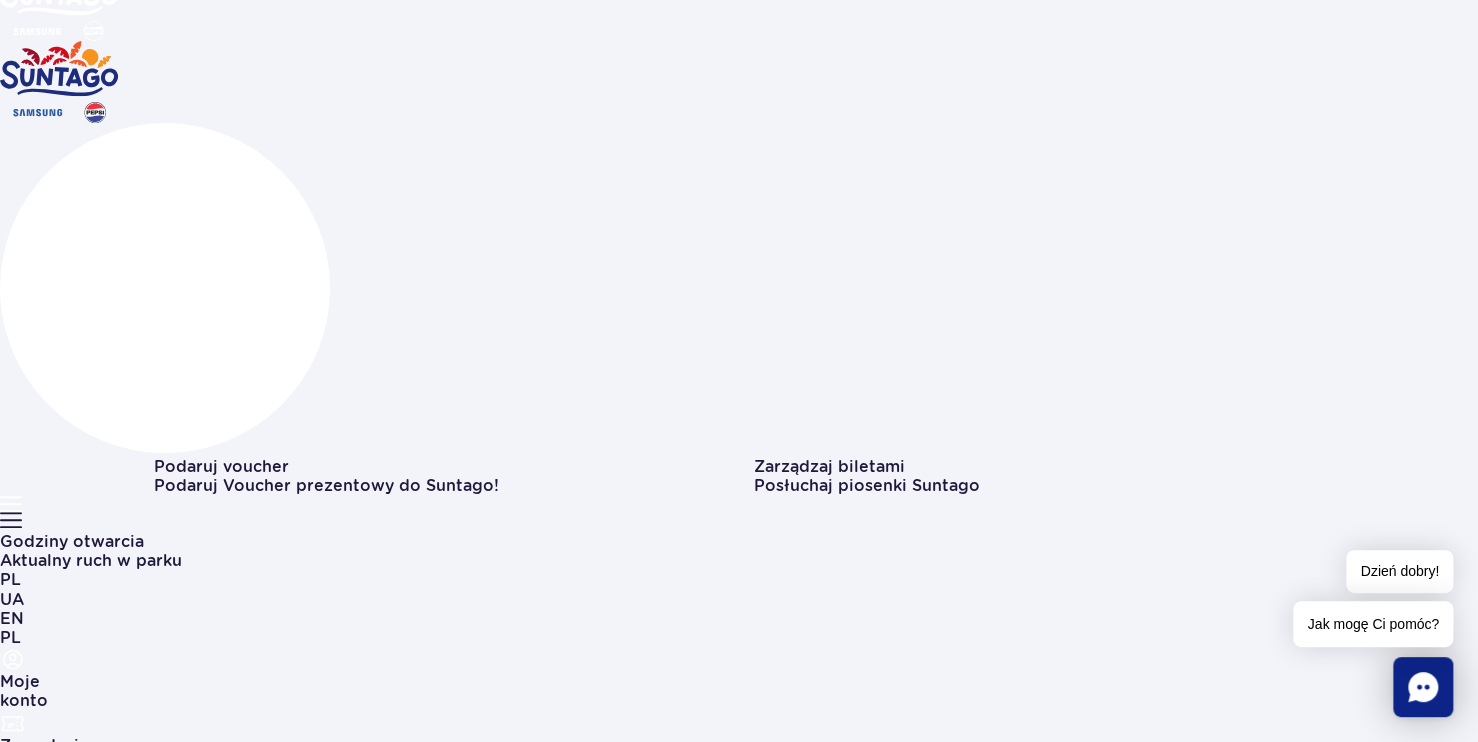 click on "Date from" at bounding box center [242, 11868] 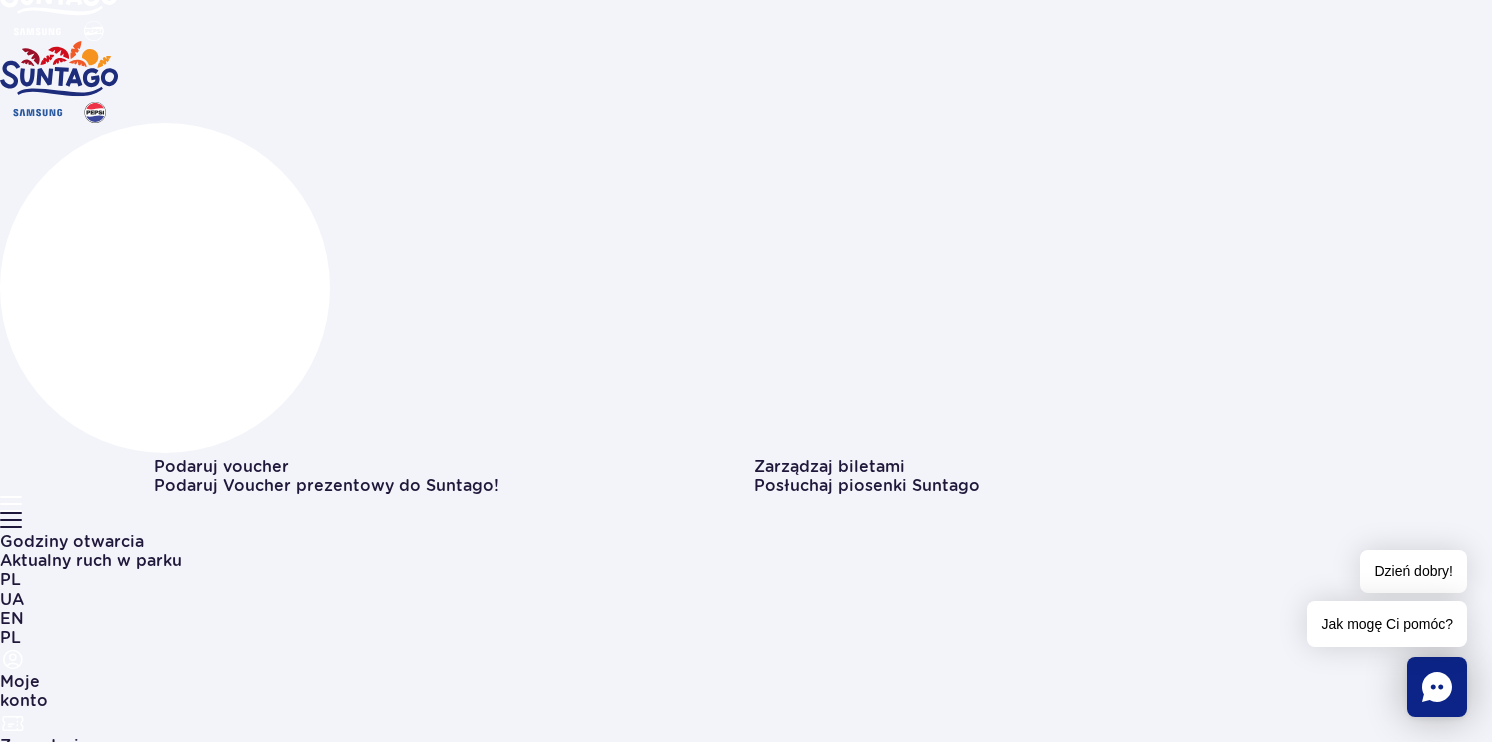 click on "10" at bounding box center (120, 30139) 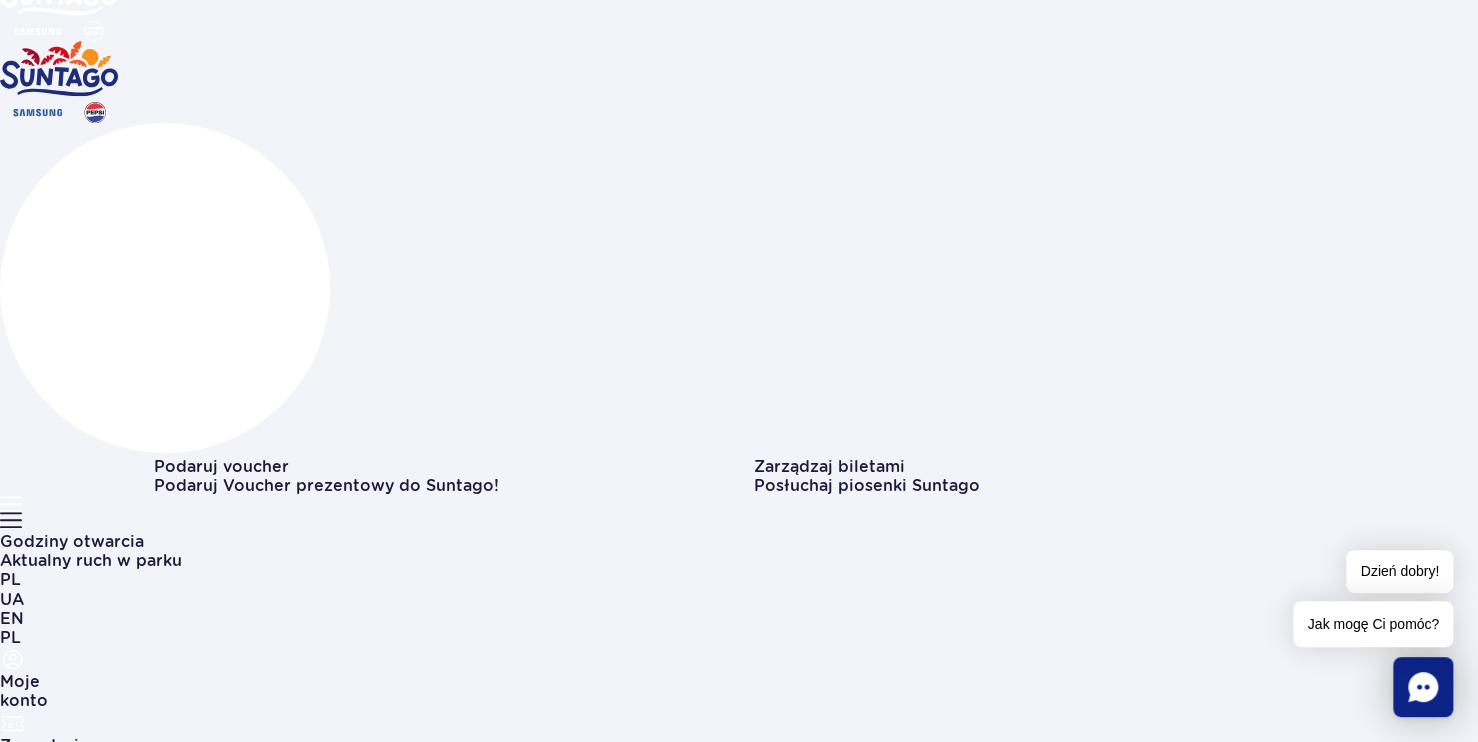 drag, startPoint x: 307, startPoint y: 429, endPoint x: 295, endPoint y: 427, distance: 12.165525 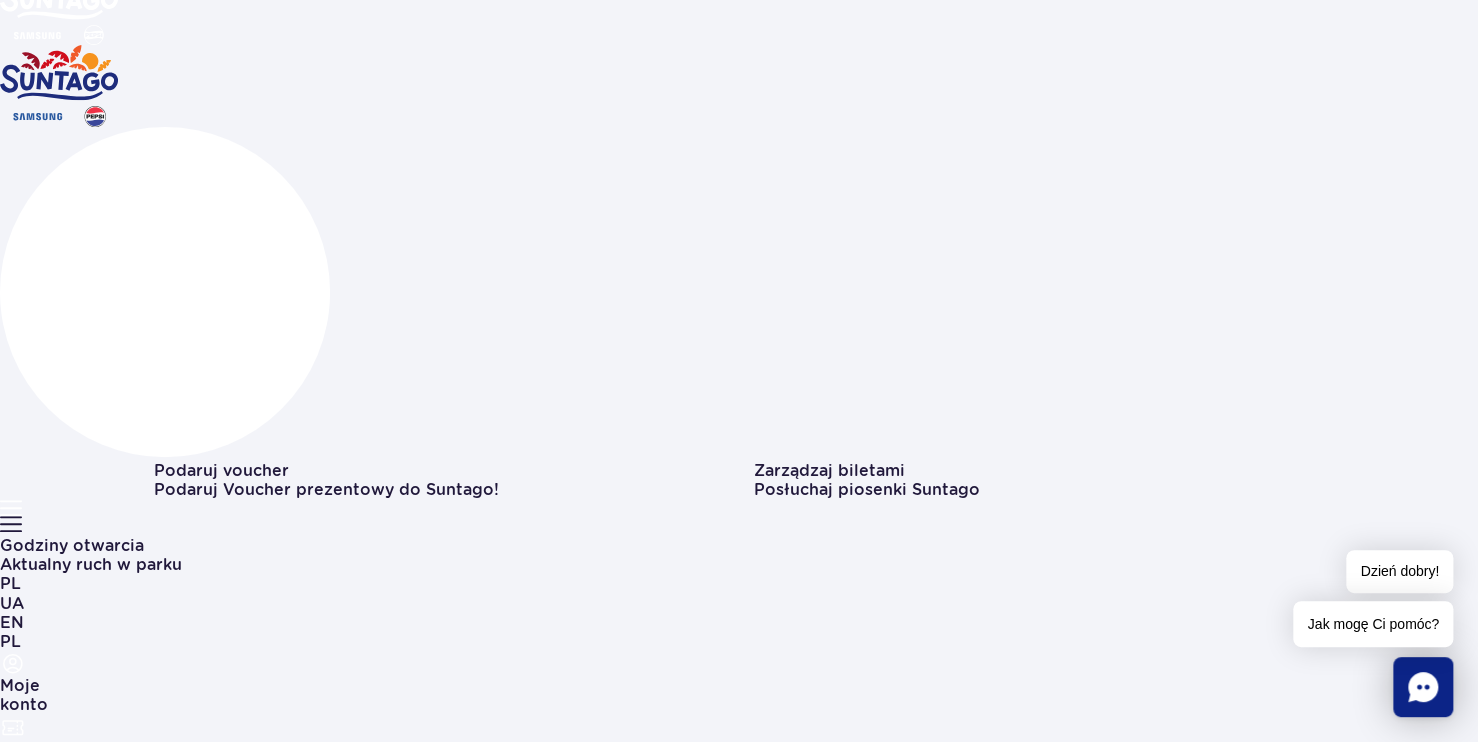 scroll, scrollTop: 100, scrollLeft: 0, axis: vertical 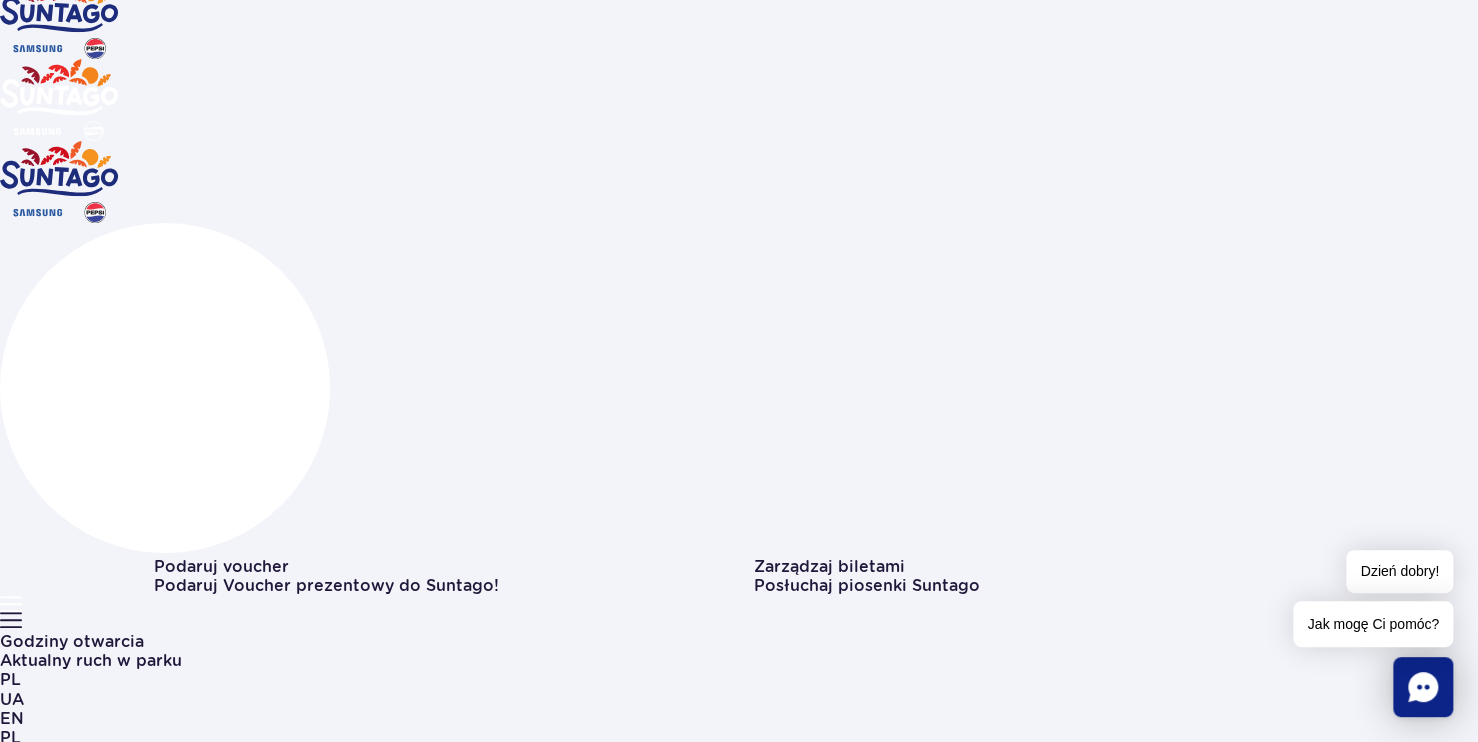 click on "Szukaj biletów" at bounding box center (214, 12030) 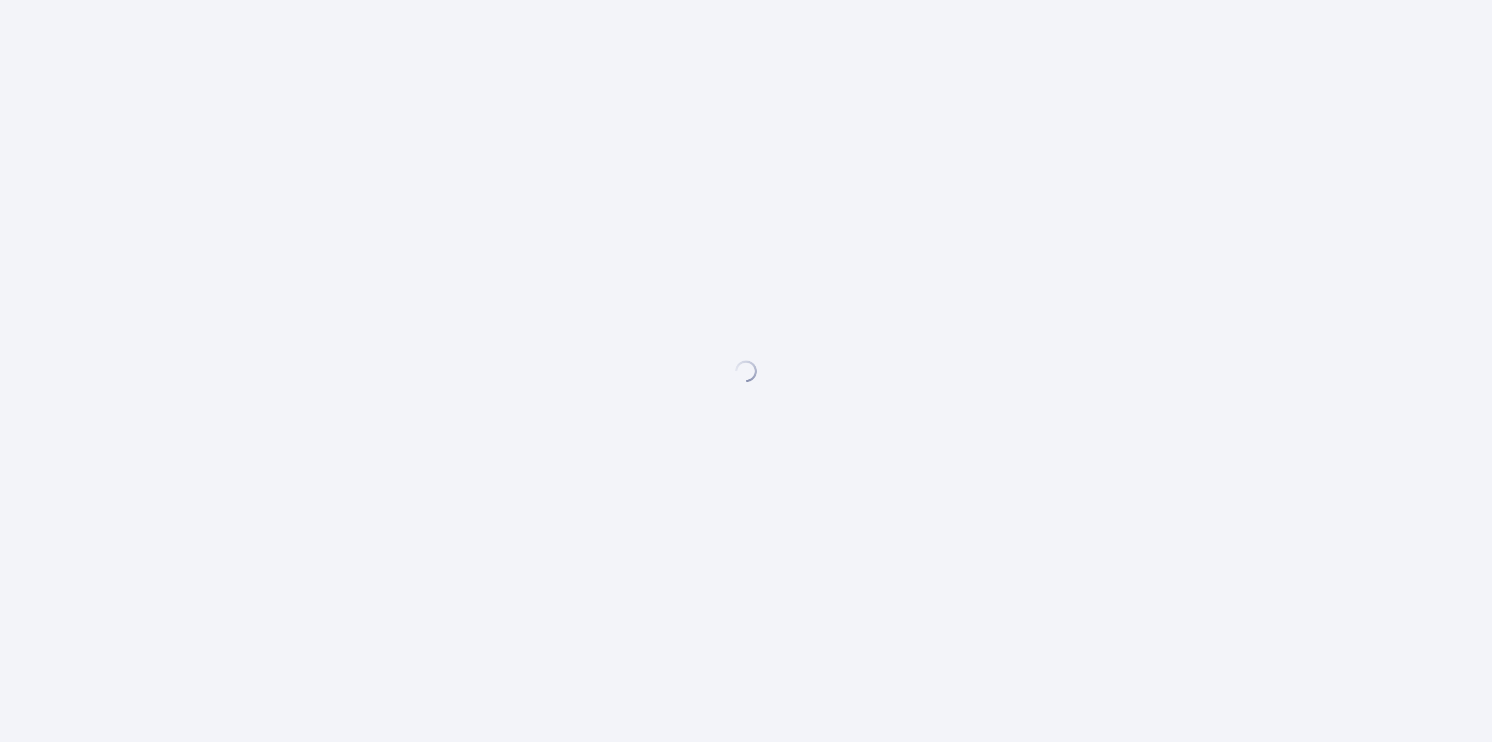scroll, scrollTop: 0, scrollLeft: 0, axis: both 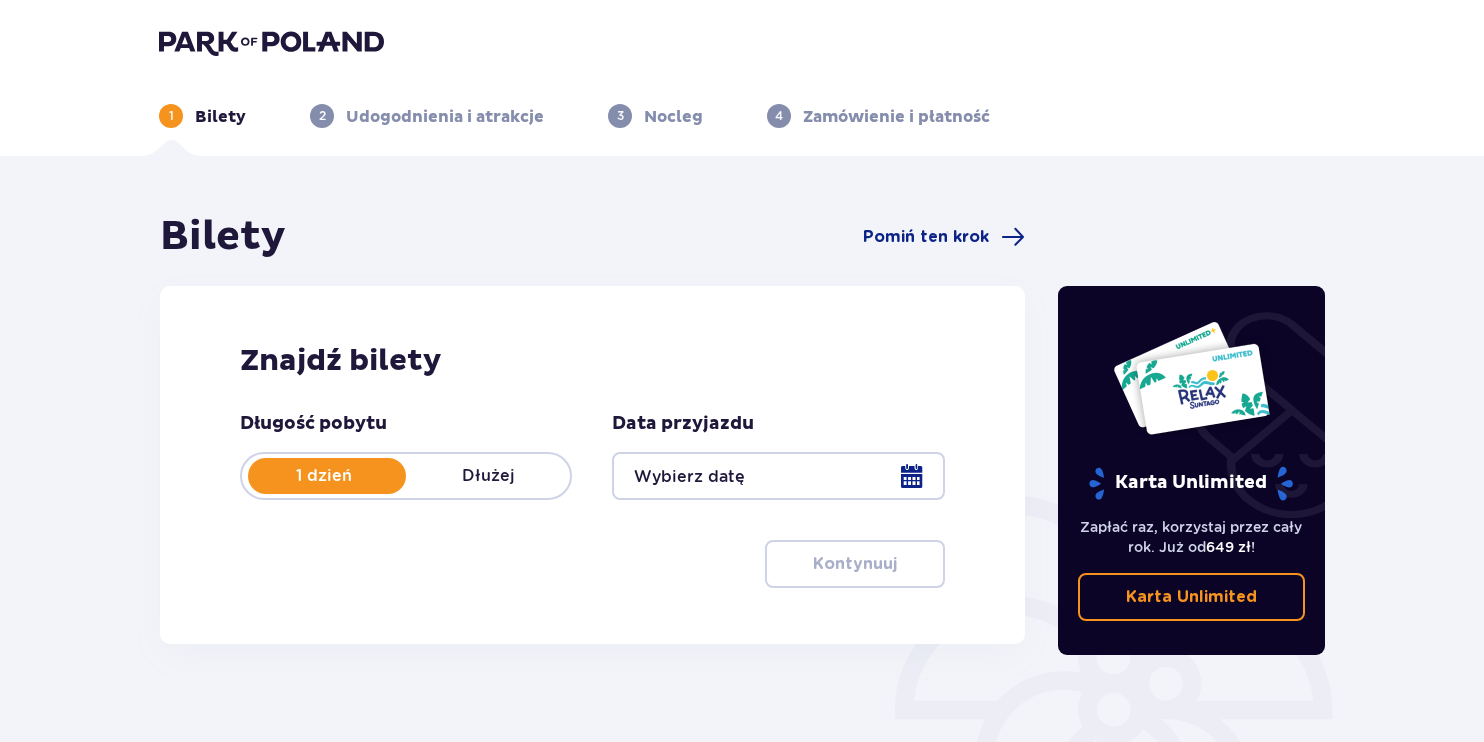 click at bounding box center (778, 476) 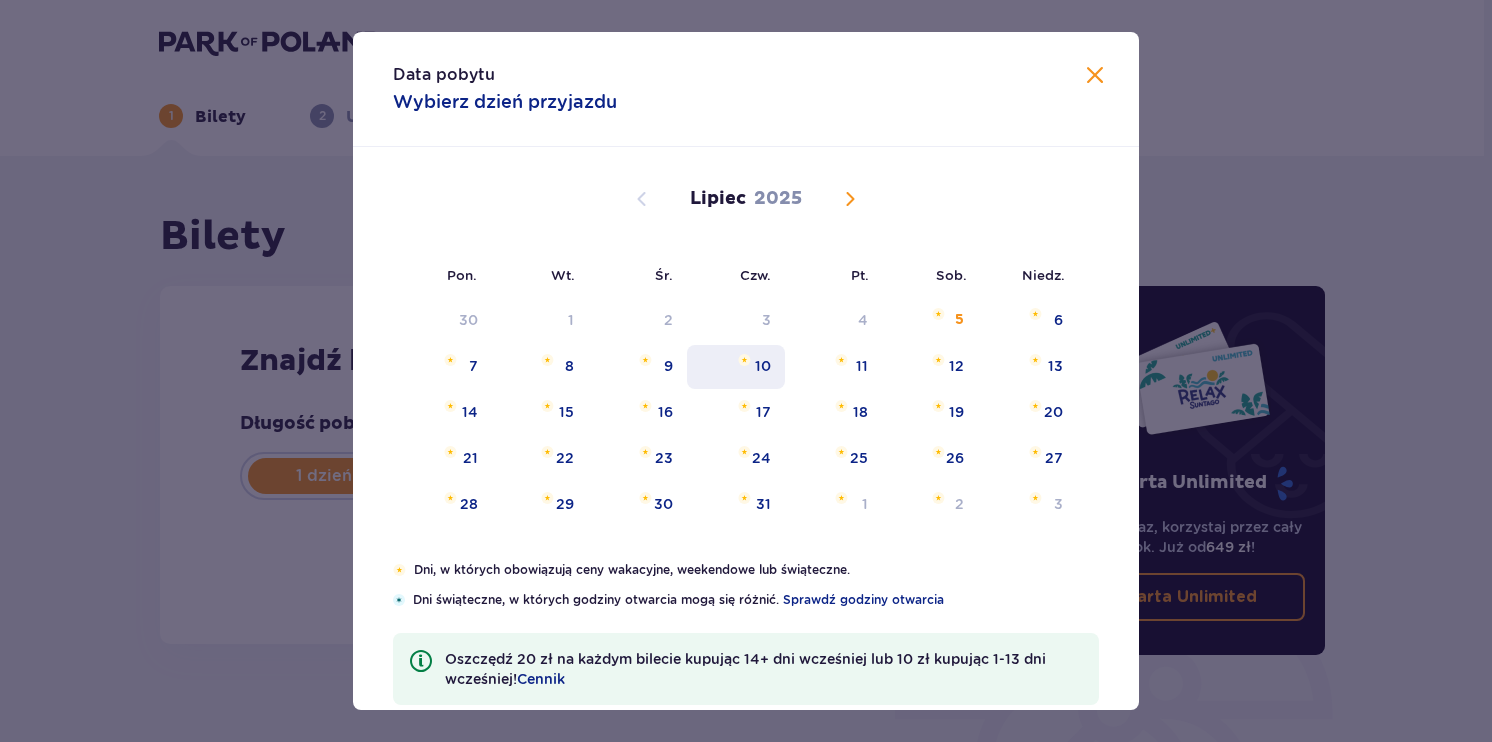 click on "10" at bounding box center (763, 366) 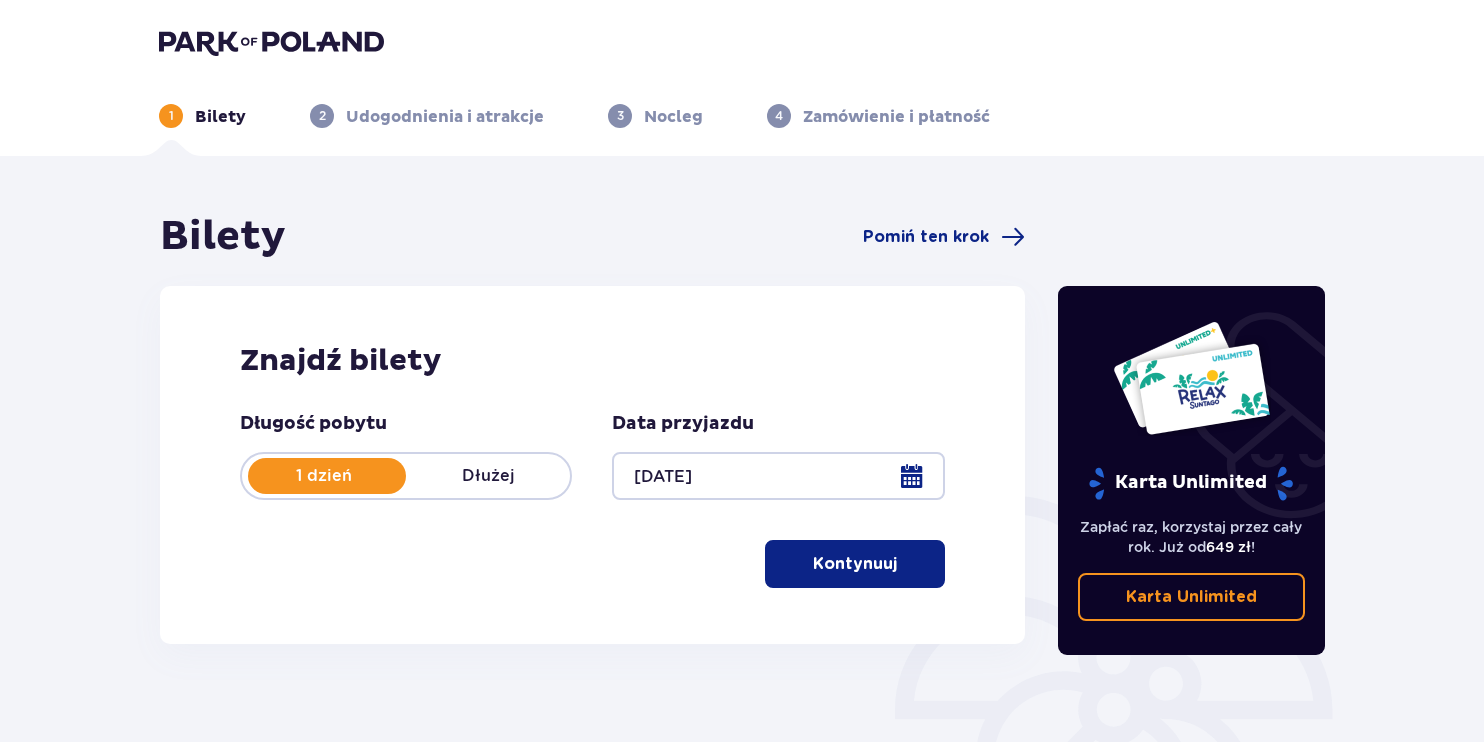 click on "Kontynuuj" at bounding box center [855, 564] 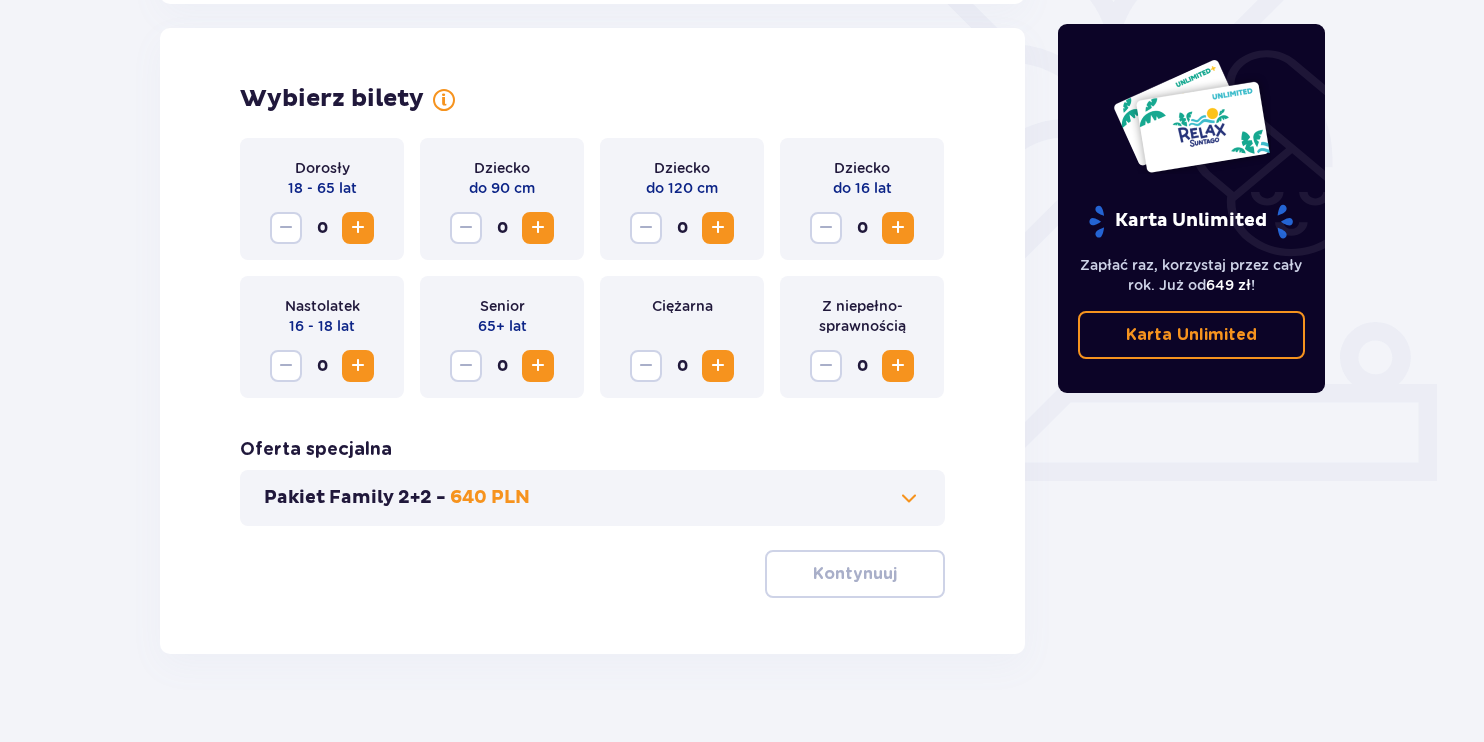 scroll, scrollTop: 556, scrollLeft: 0, axis: vertical 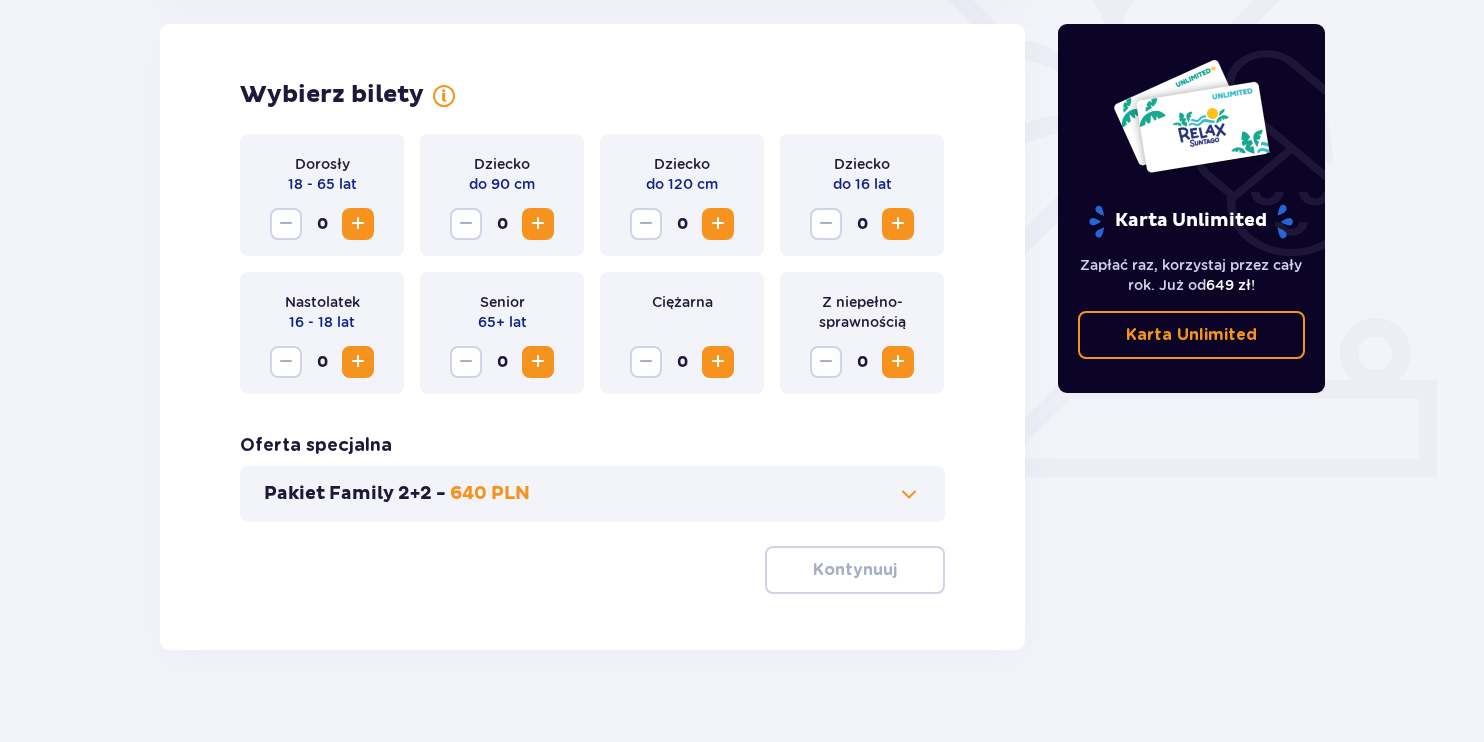 click at bounding box center (718, 362) 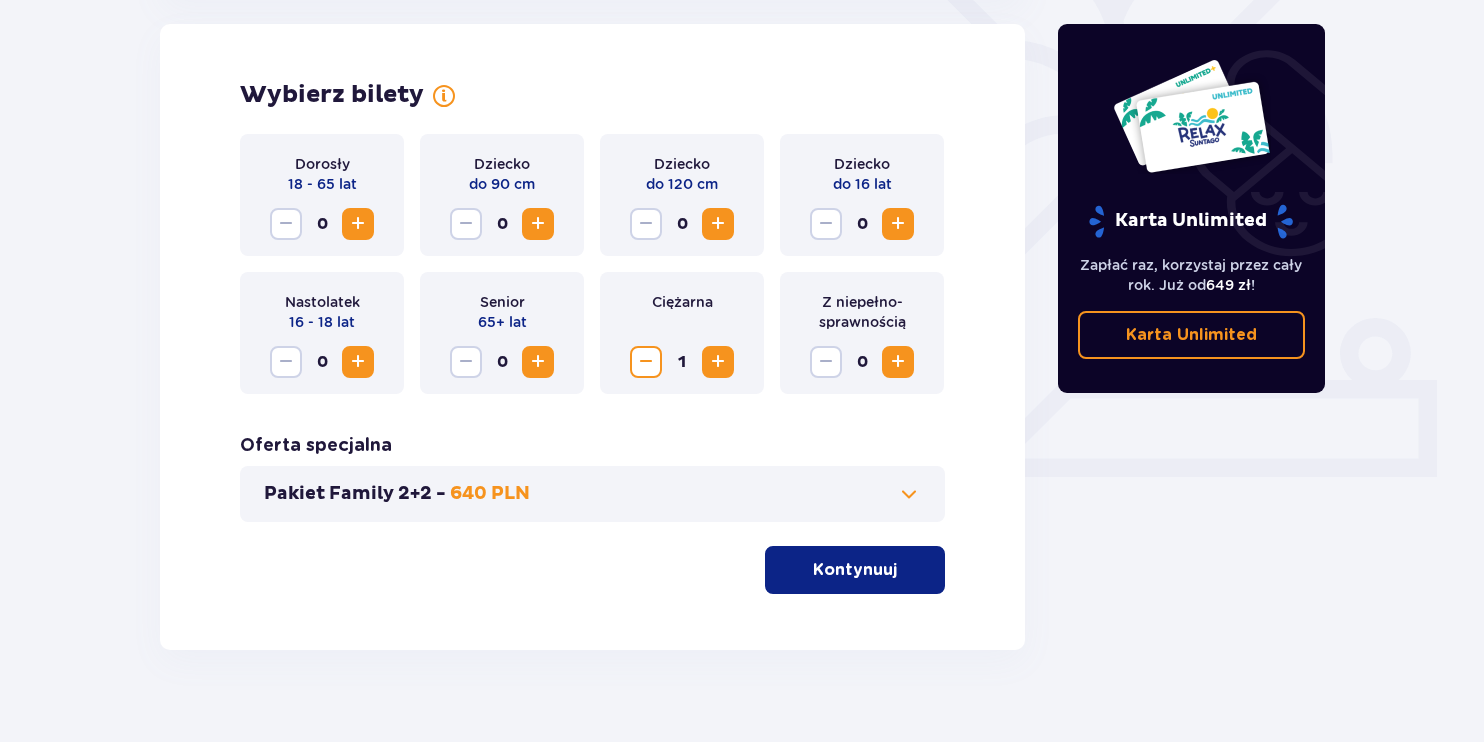 click at bounding box center [646, 362] 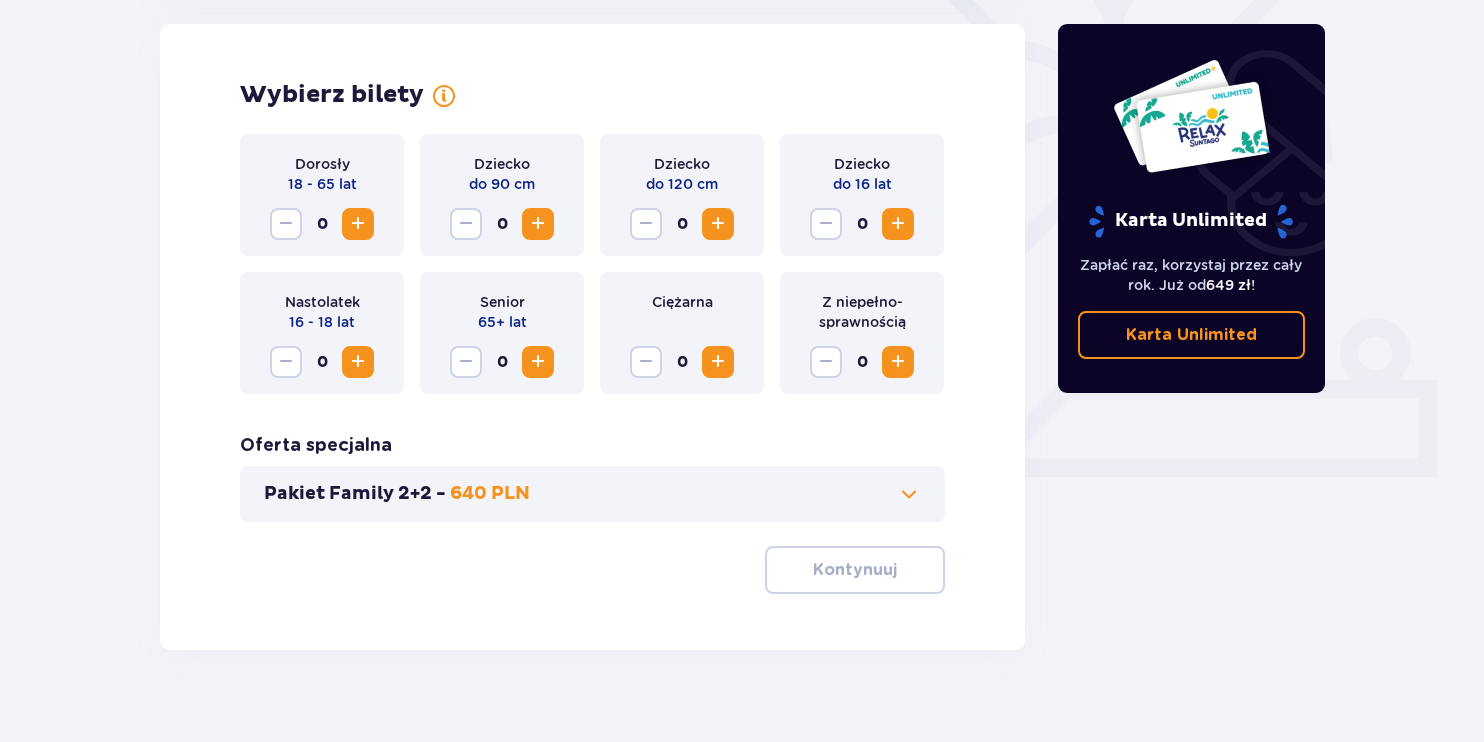 click at bounding box center [718, 362] 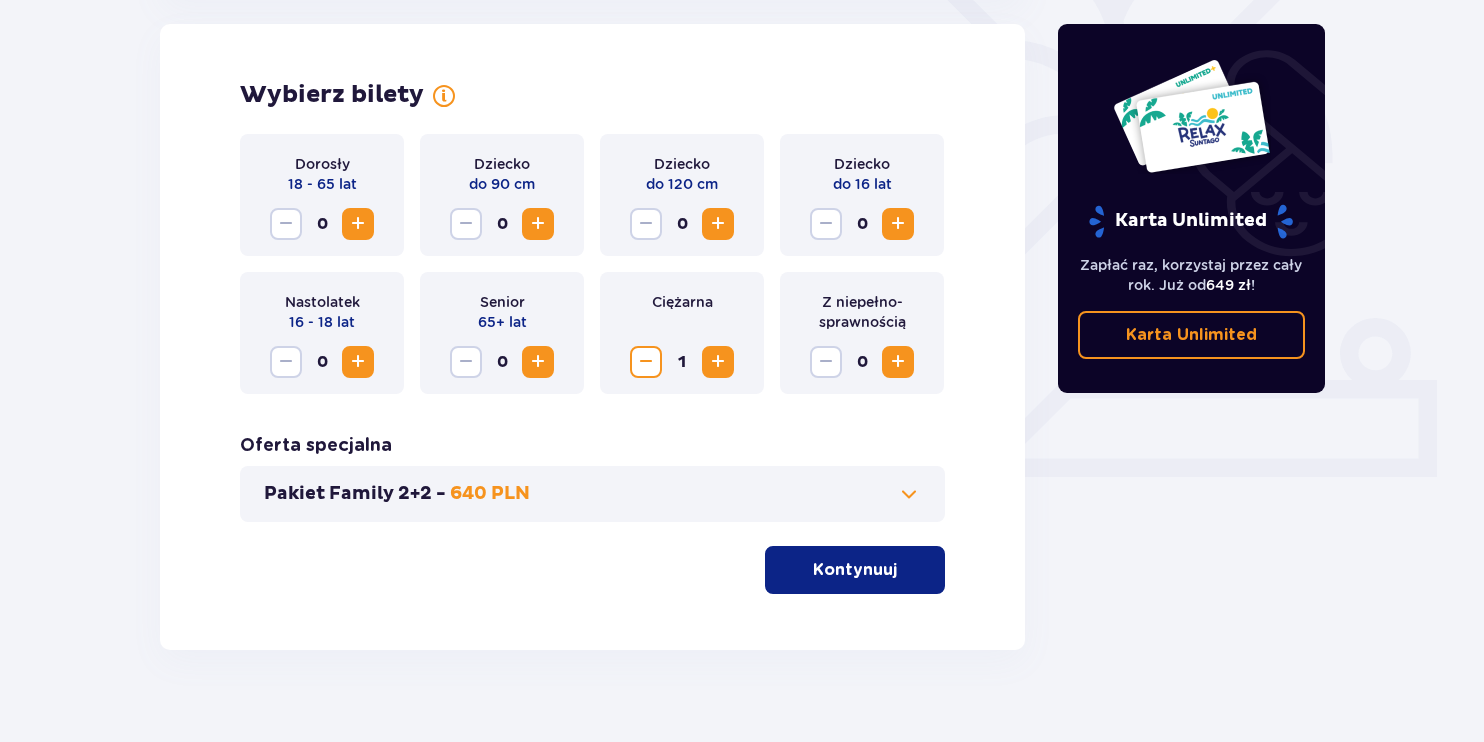 click at bounding box center (646, 362) 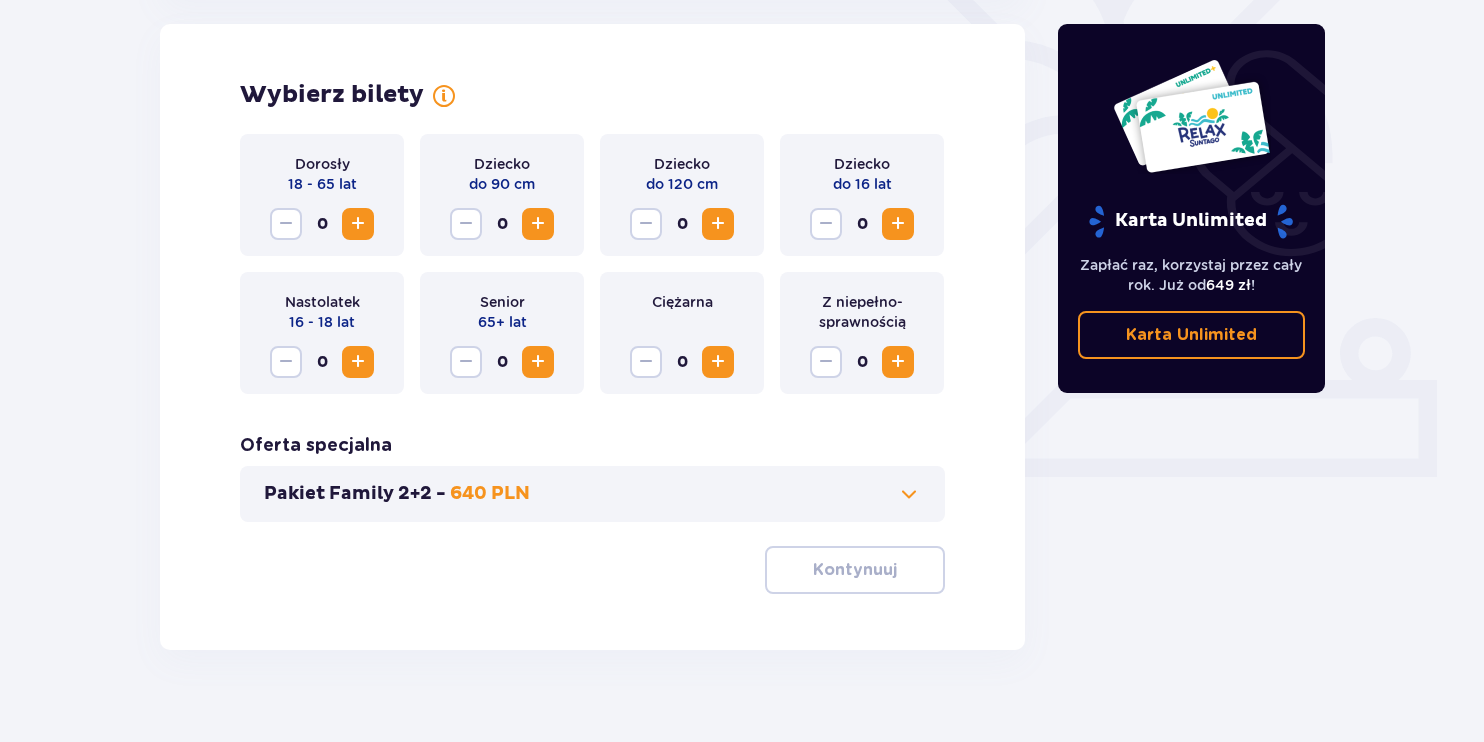 click at bounding box center (898, 224) 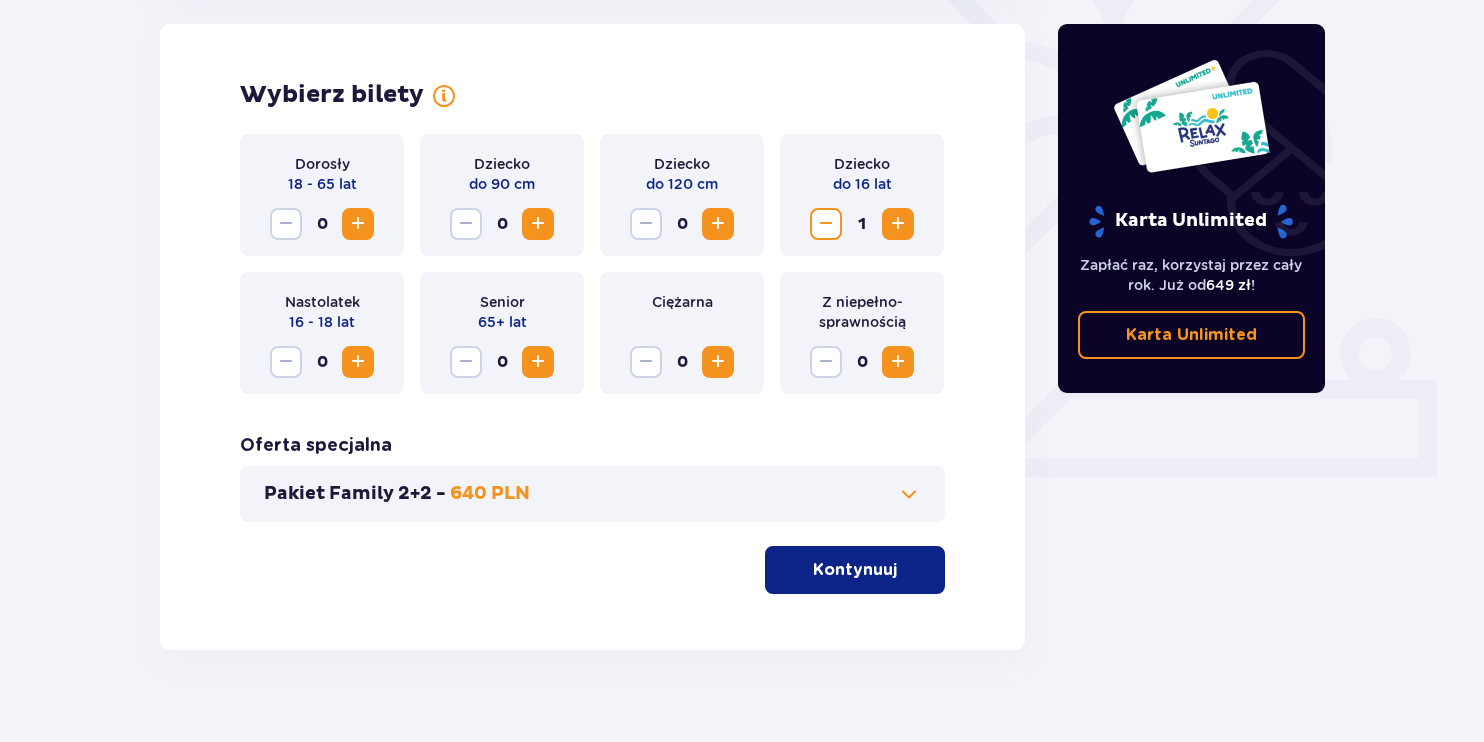 click at bounding box center [358, 362] 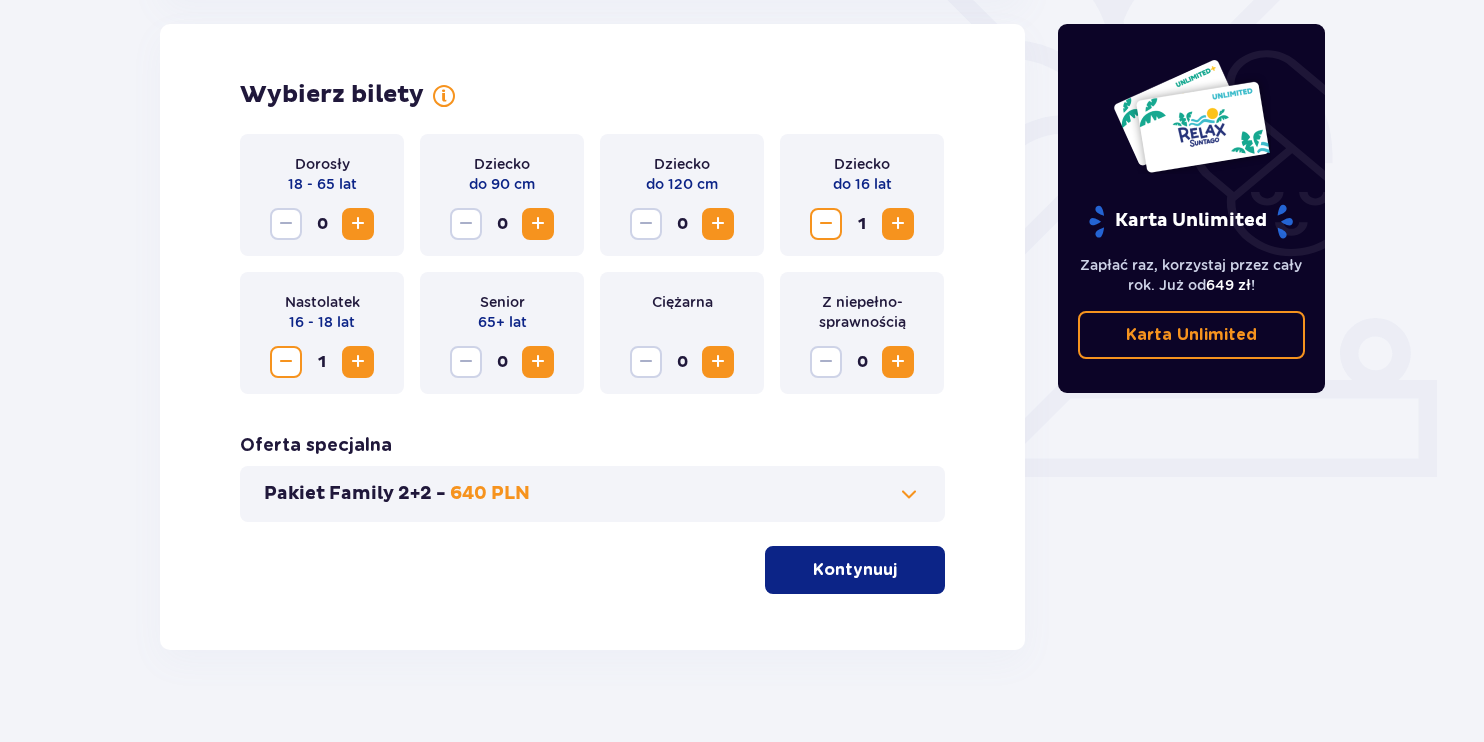 click at bounding box center (358, 362) 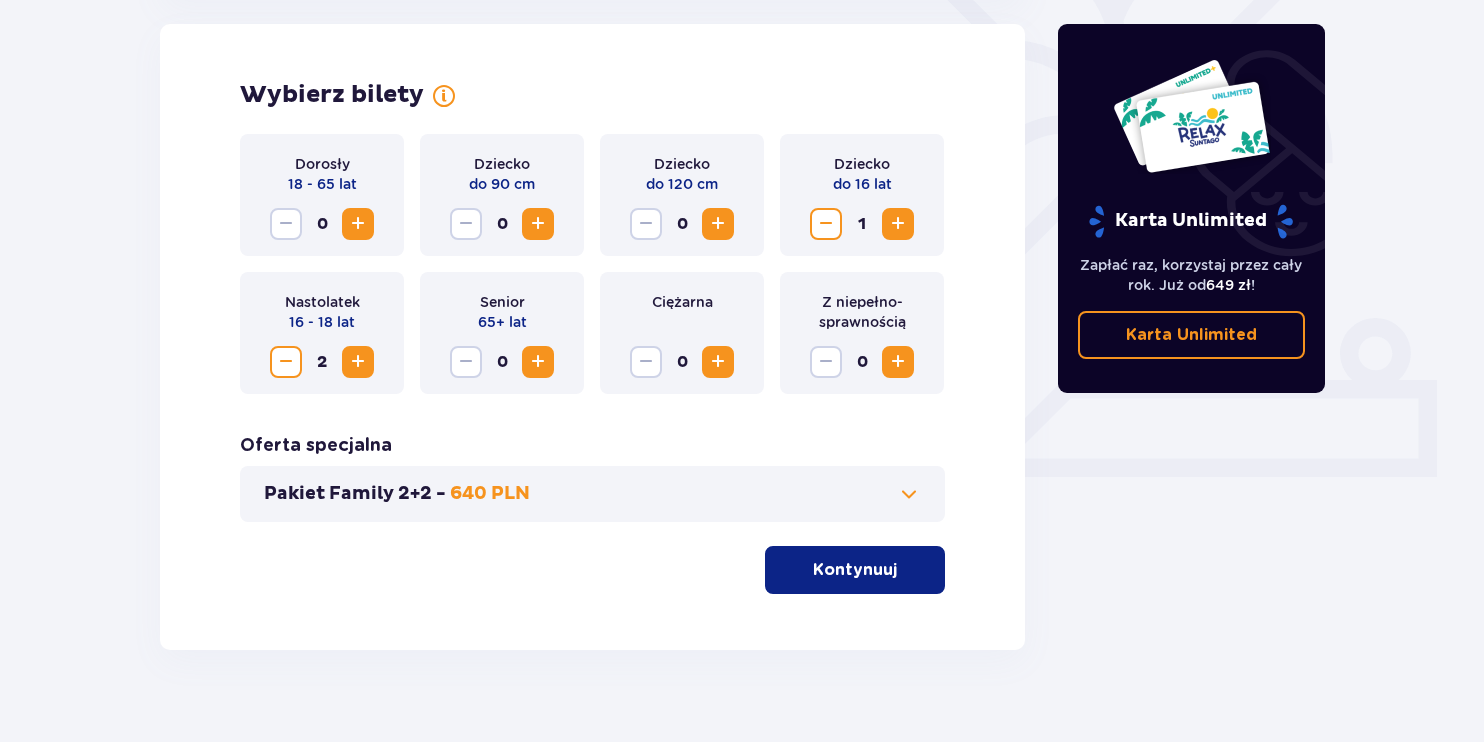 click on "Kontynuuj" at bounding box center (855, 570) 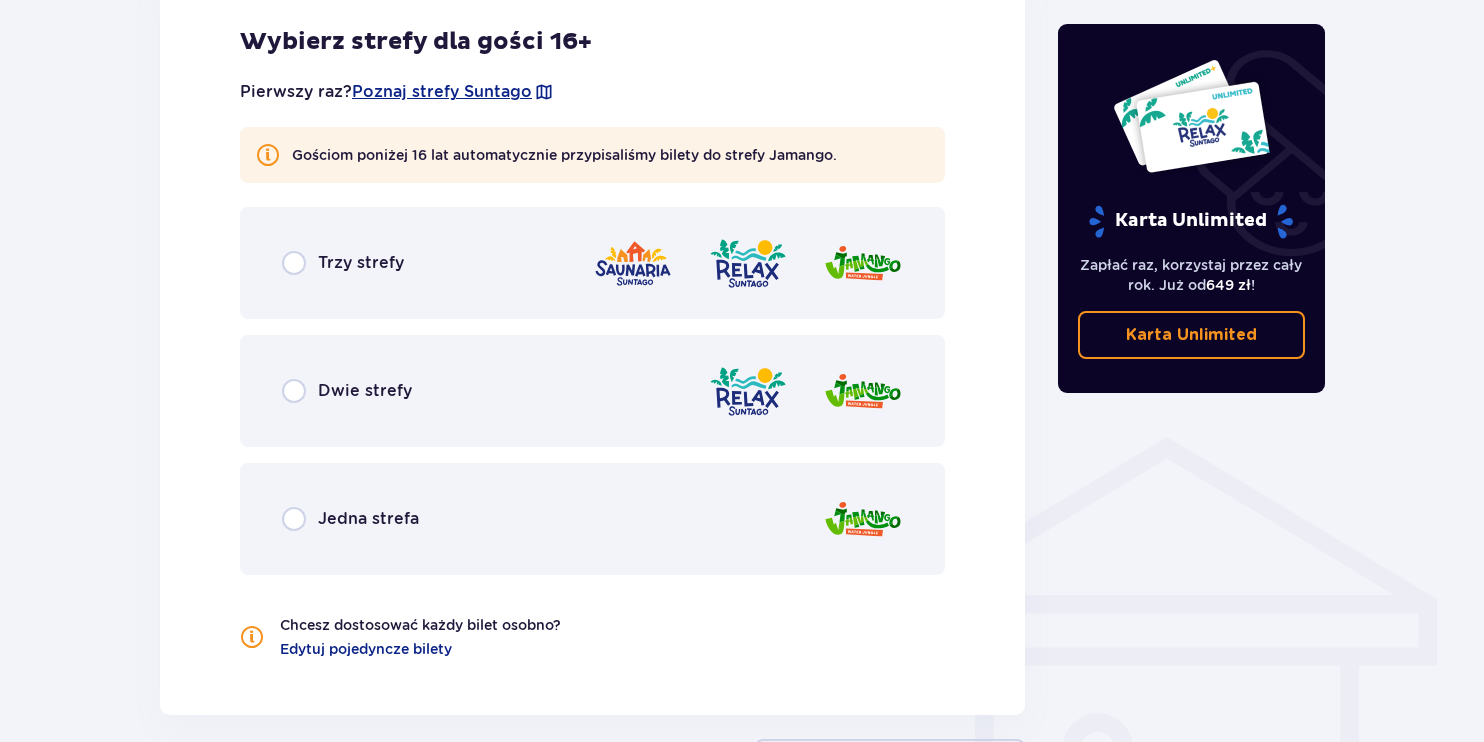 scroll, scrollTop: 1209, scrollLeft: 0, axis: vertical 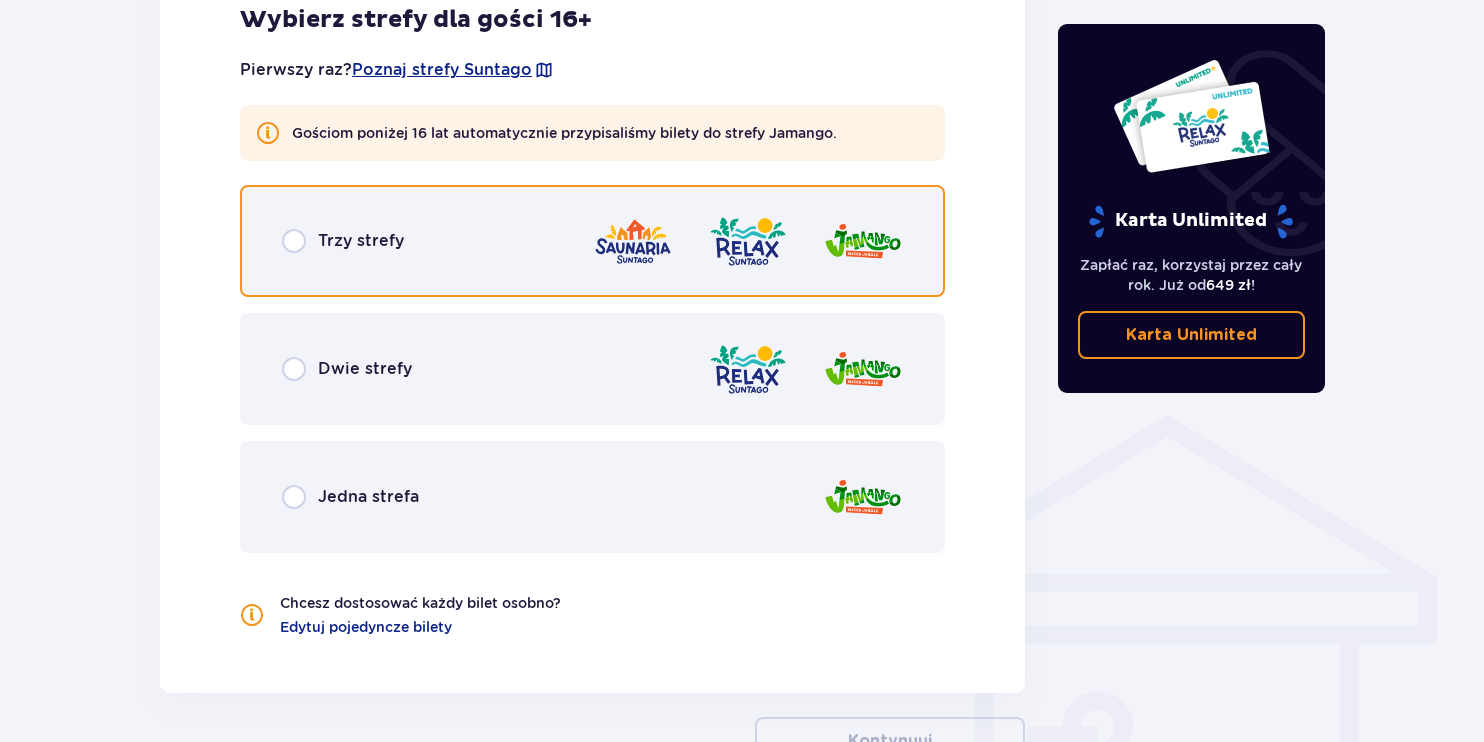 click at bounding box center (294, 241) 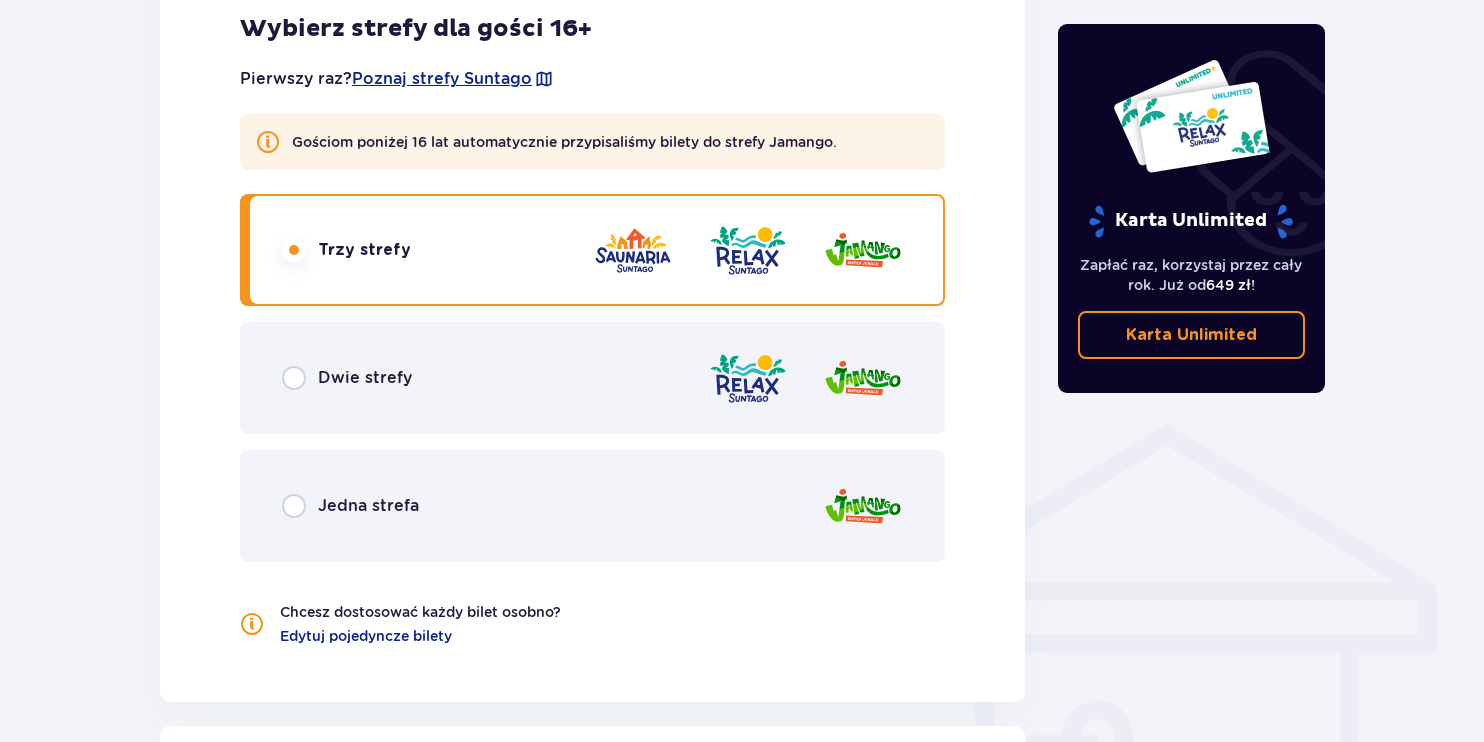 scroll, scrollTop: 1200, scrollLeft: 0, axis: vertical 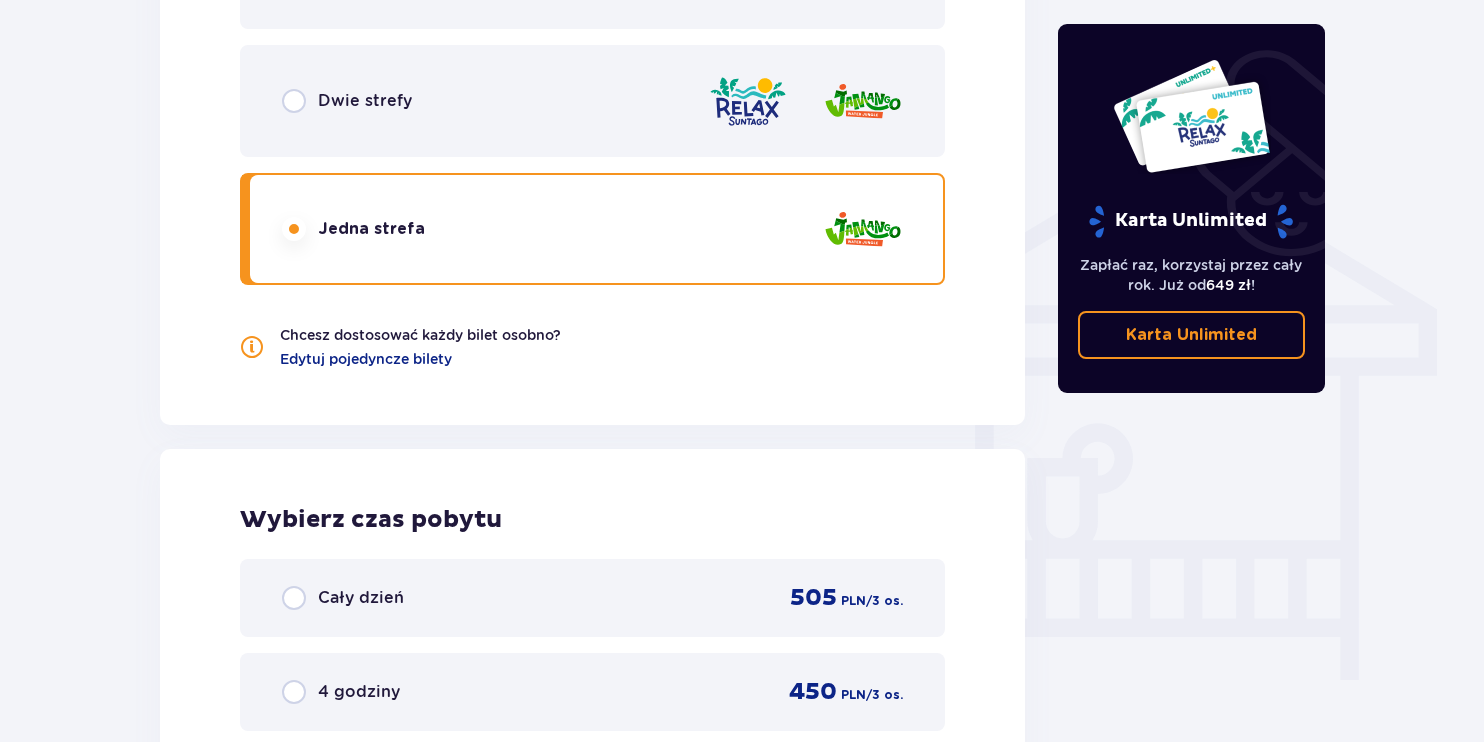 click on "Dwie strefy" at bounding box center (347, 101) 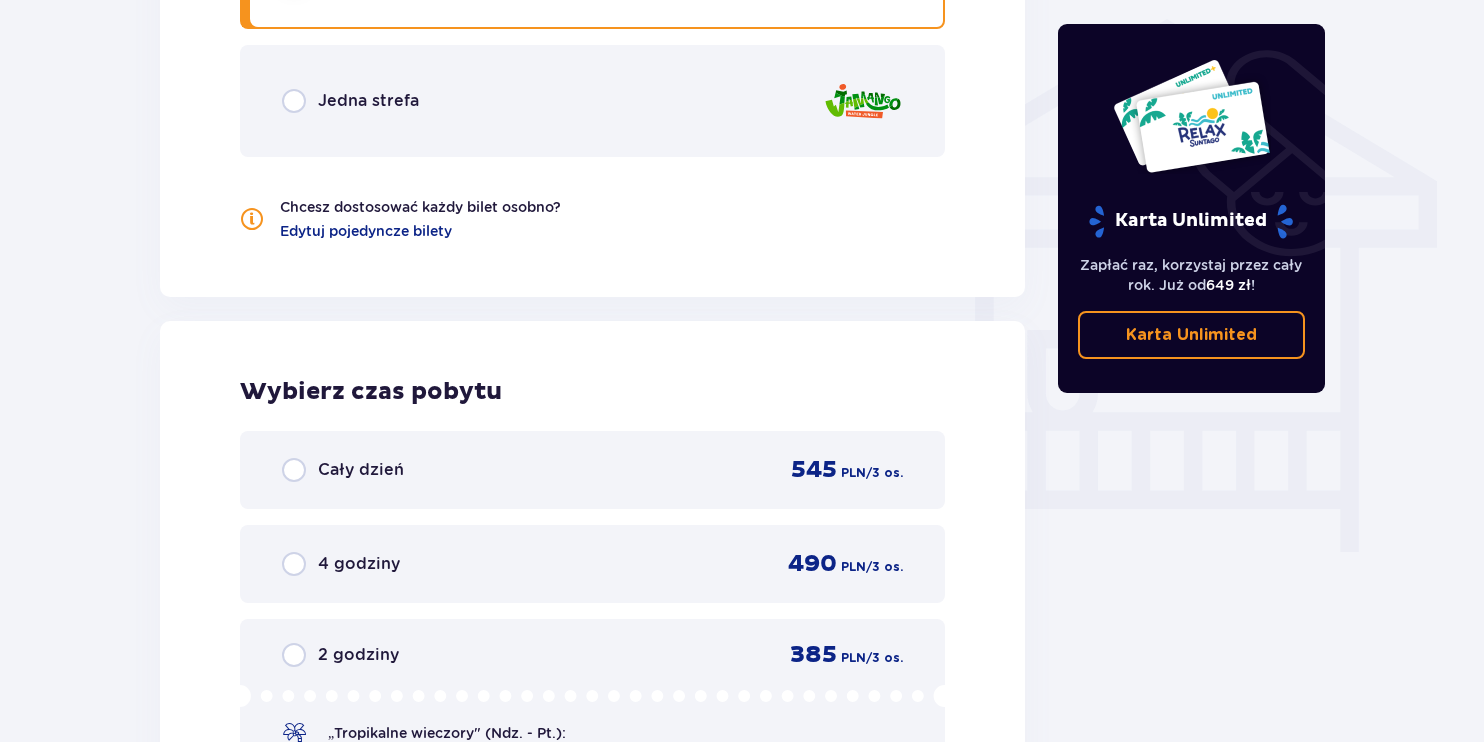 scroll, scrollTop: 1595, scrollLeft: 0, axis: vertical 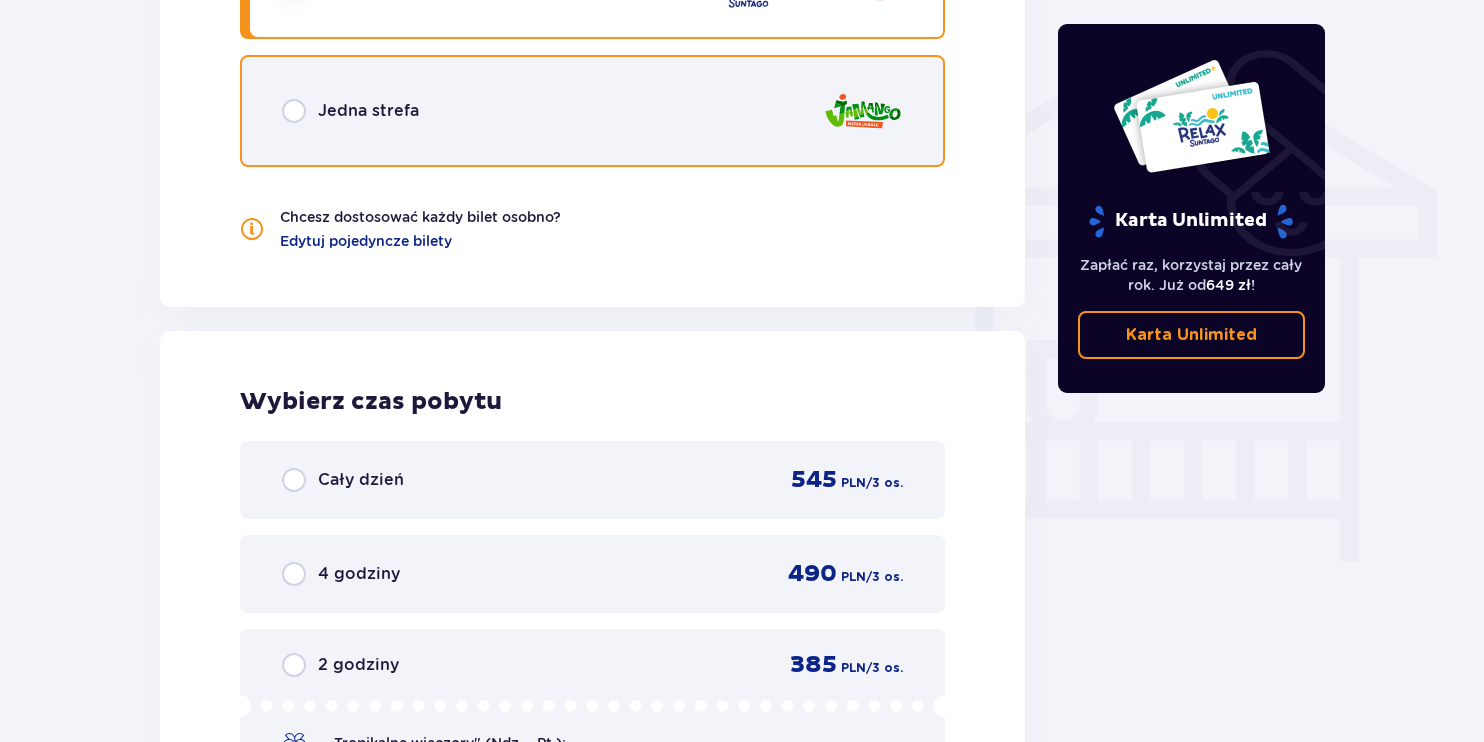 click at bounding box center [294, 111] 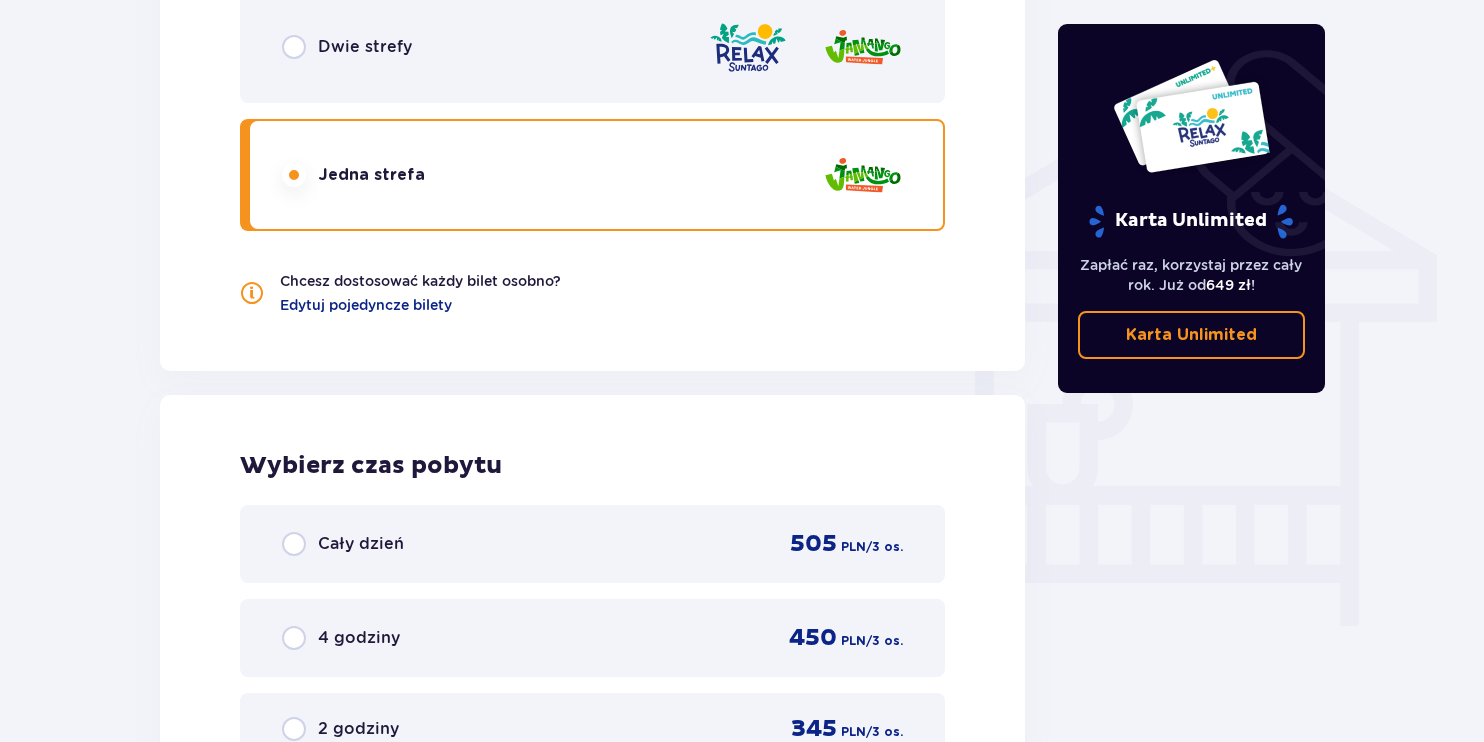 scroll, scrollTop: 1575, scrollLeft: 0, axis: vertical 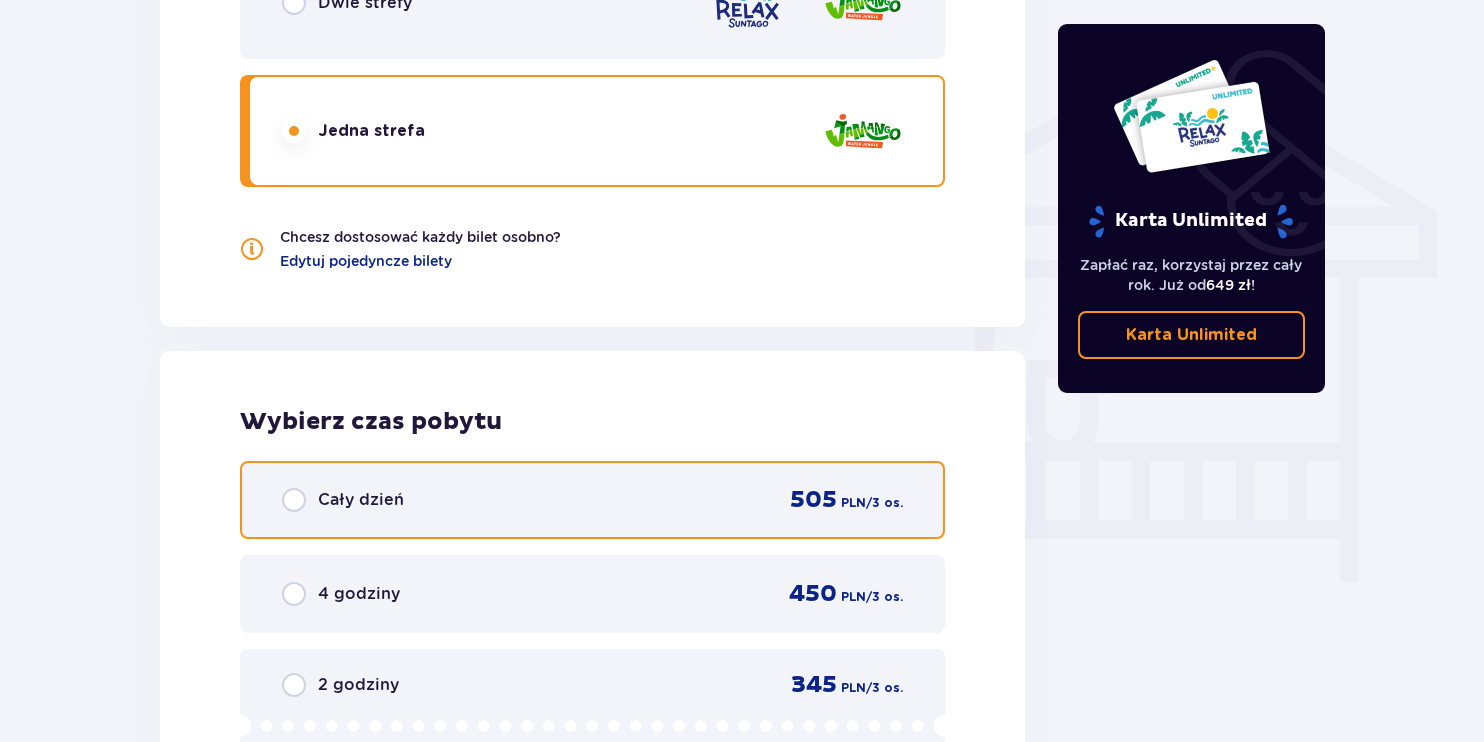 click at bounding box center [294, 500] 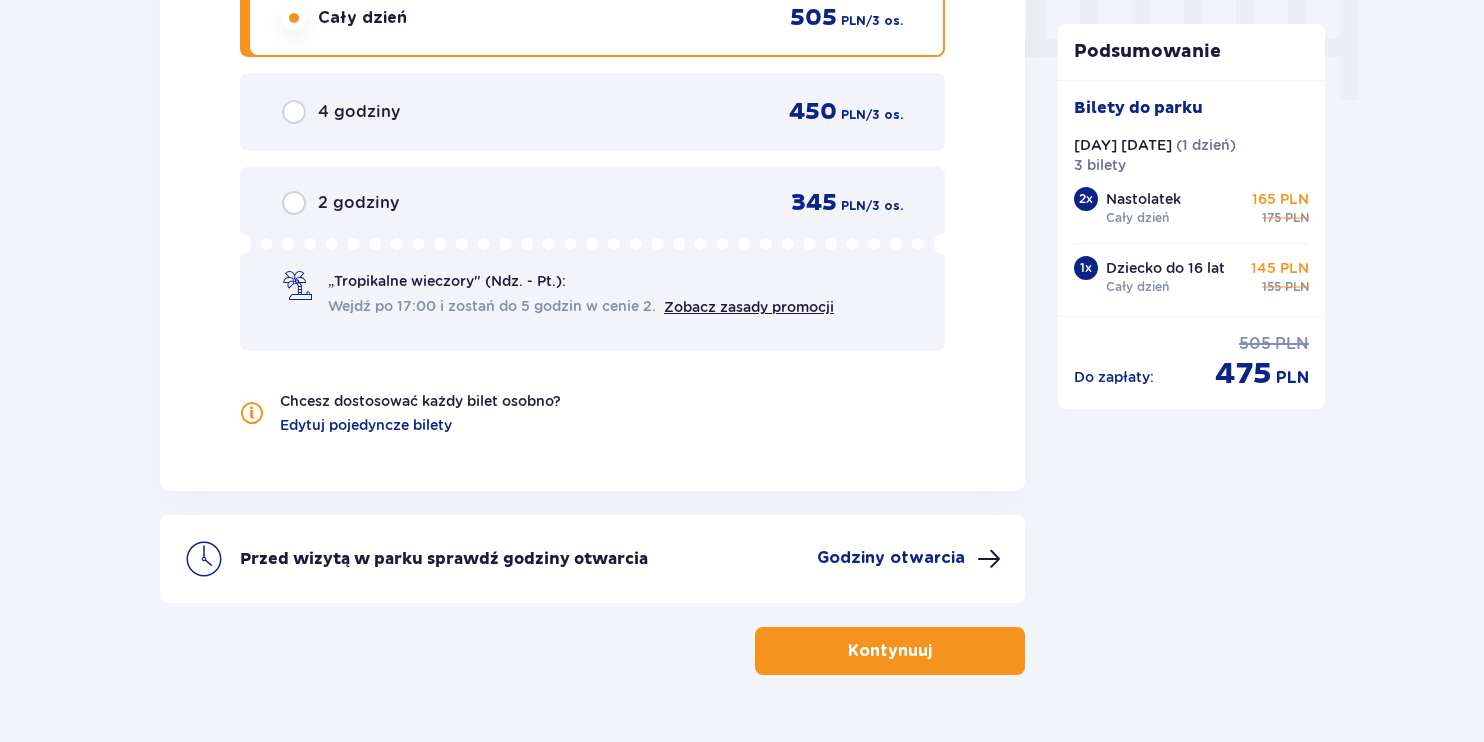scroll, scrollTop: 2107, scrollLeft: 0, axis: vertical 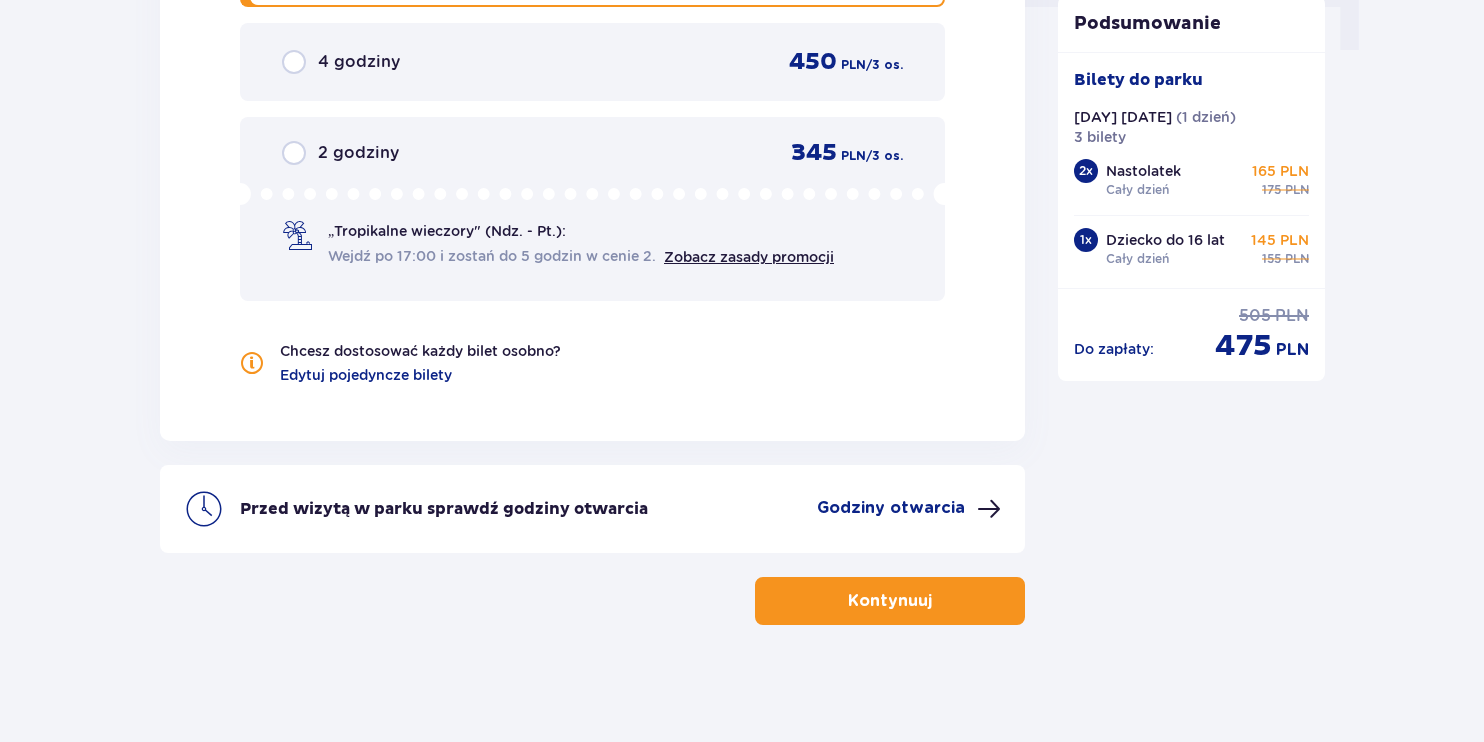 click on "Godziny otwarcia" at bounding box center [891, 508] 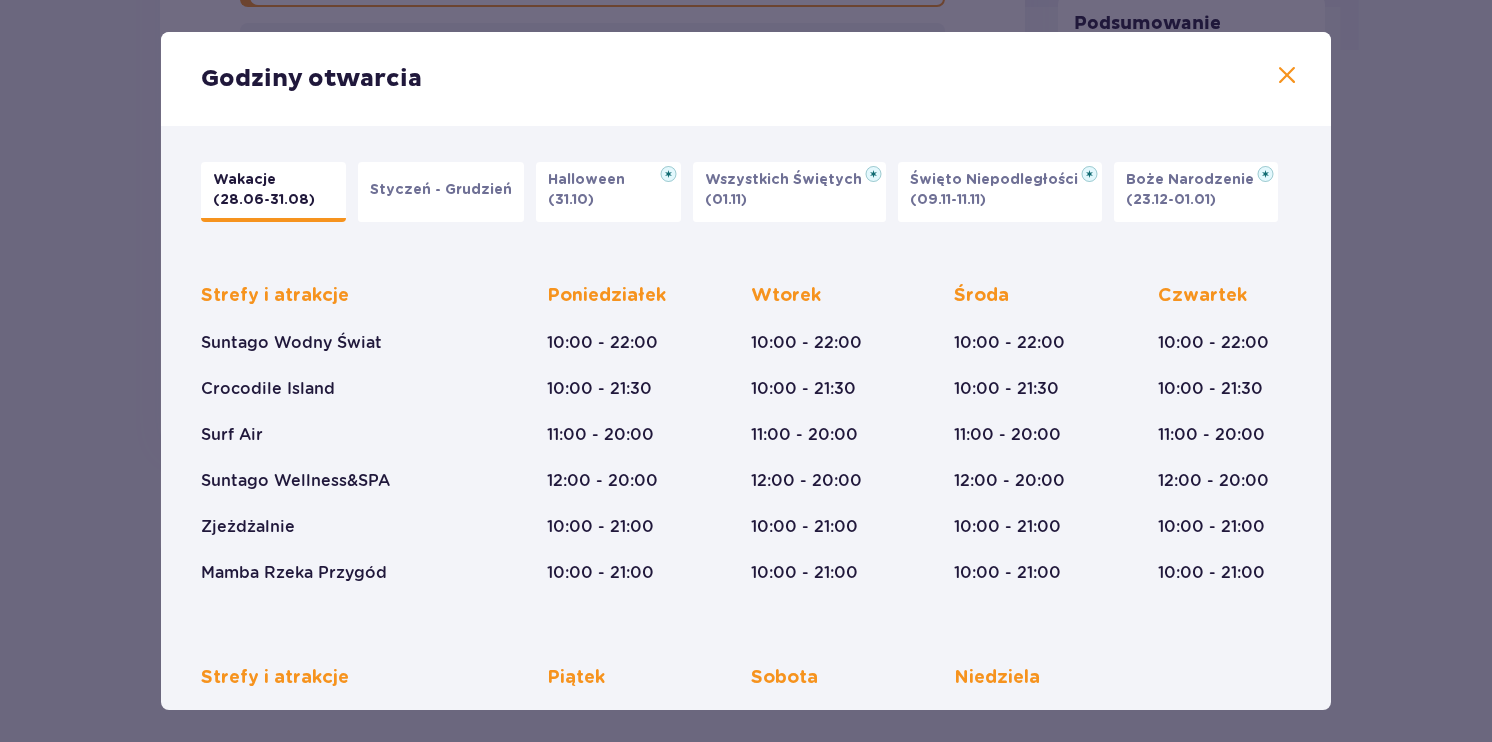 click at bounding box center [1287, 76] 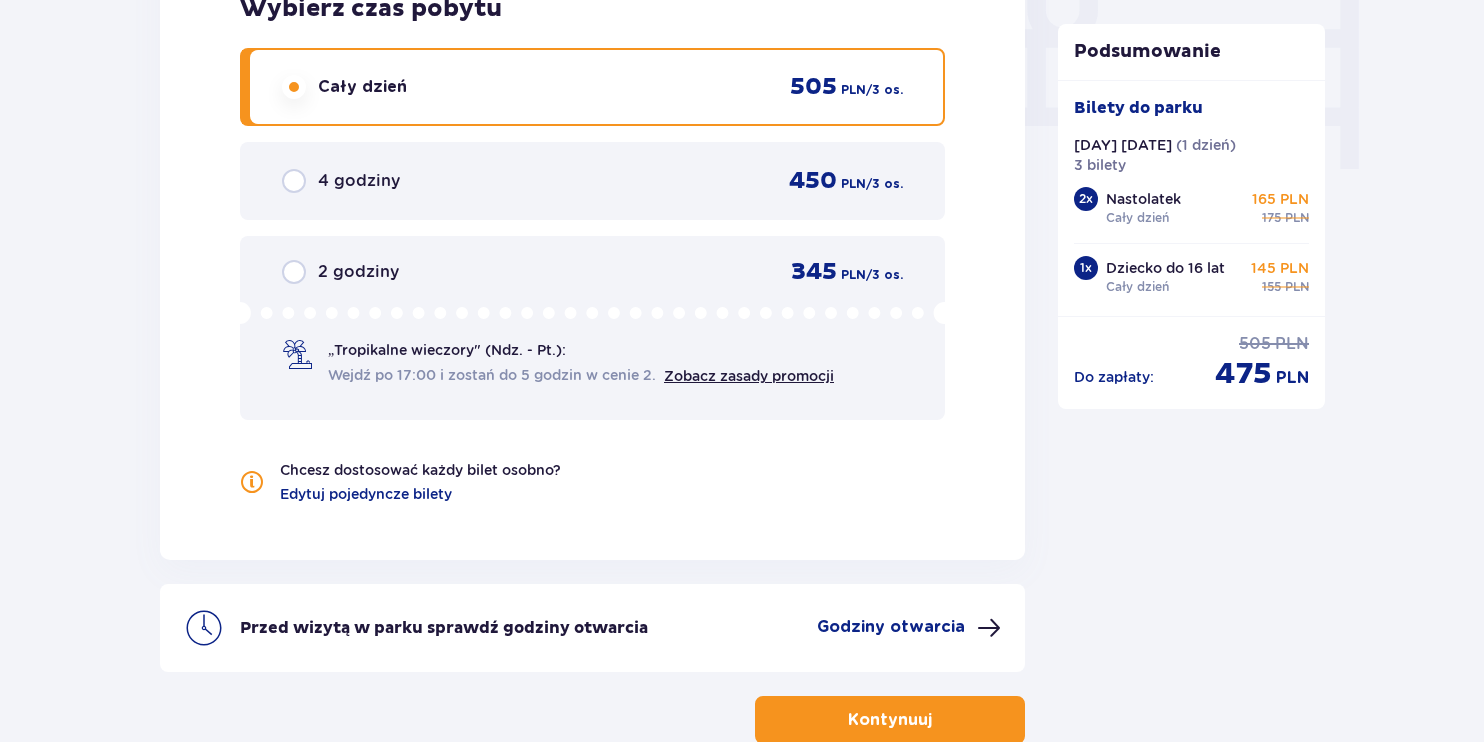 scroll, scrollTop: 2007, scrollLeft: 0, axis: vertical 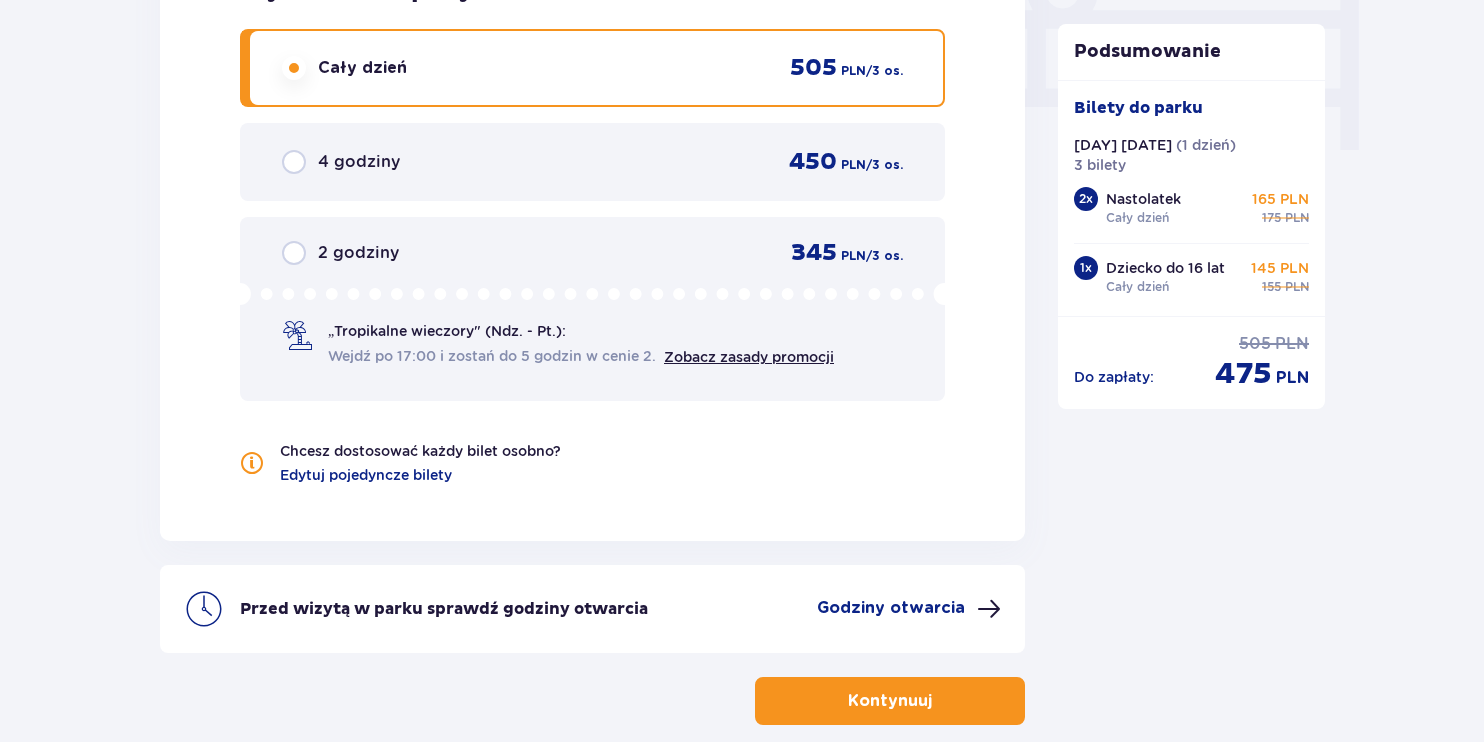 click on "Kontynuuj" at bounding box center (890, 701) 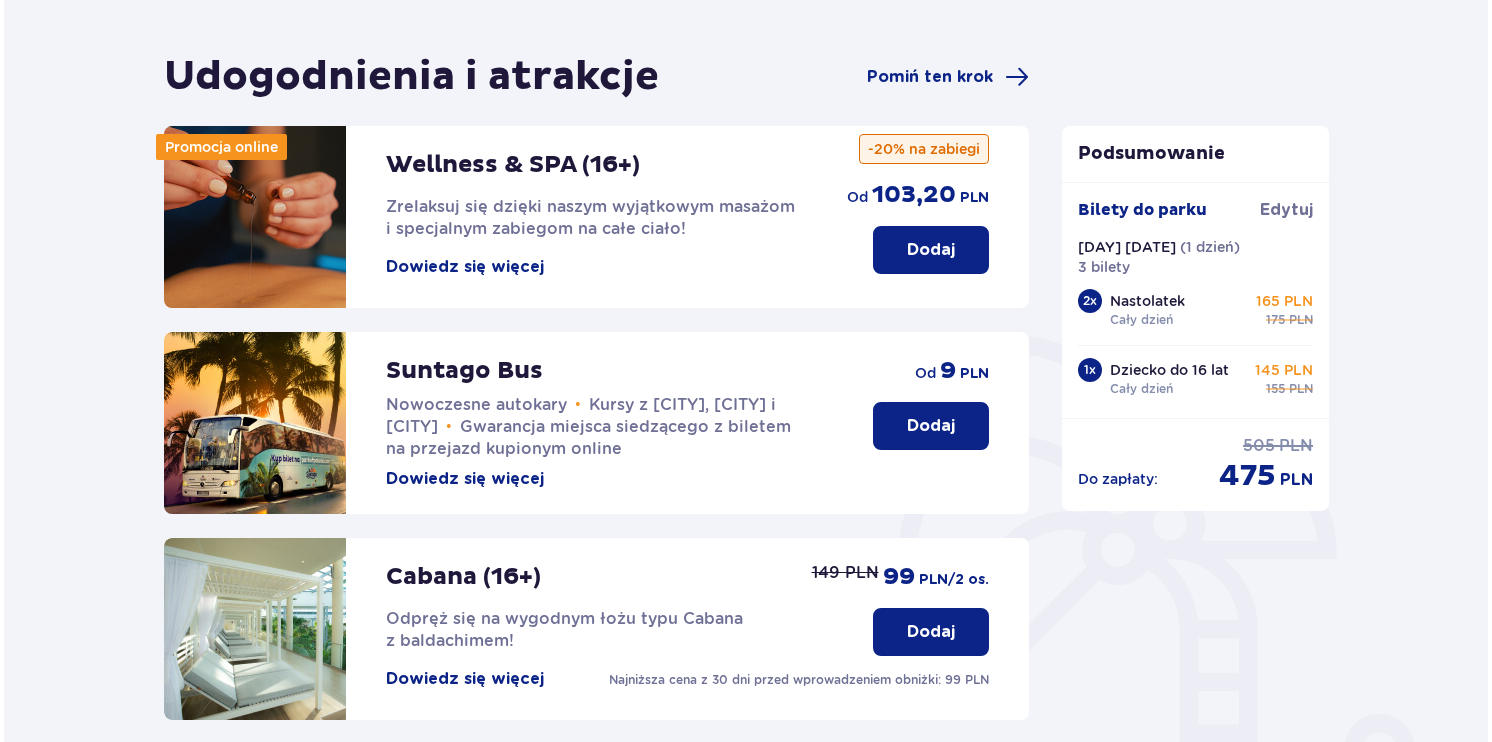 scroll, scrollTop: 200, scrollLeft: 0, axis: vertical 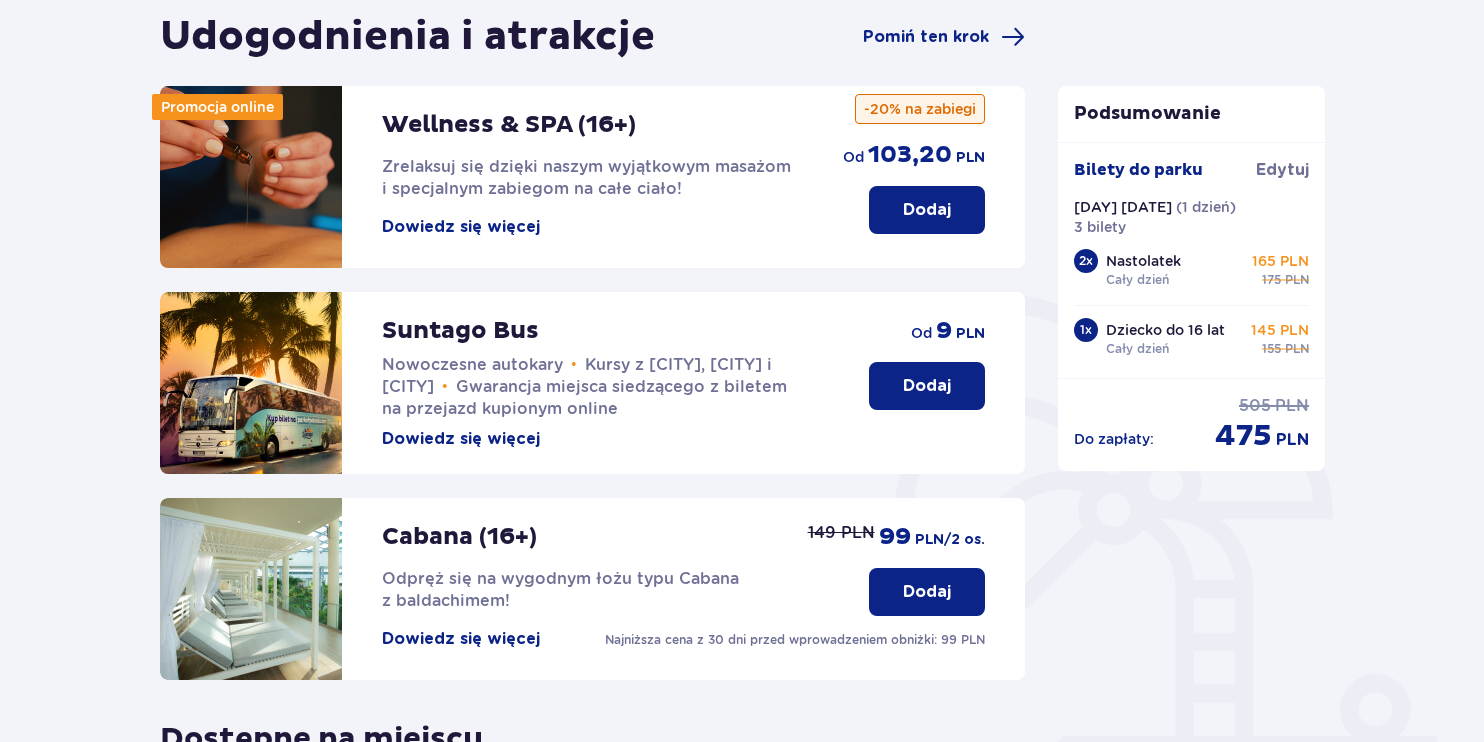 click on "Dowiedz się więcej" at bounding box center (461, 439) 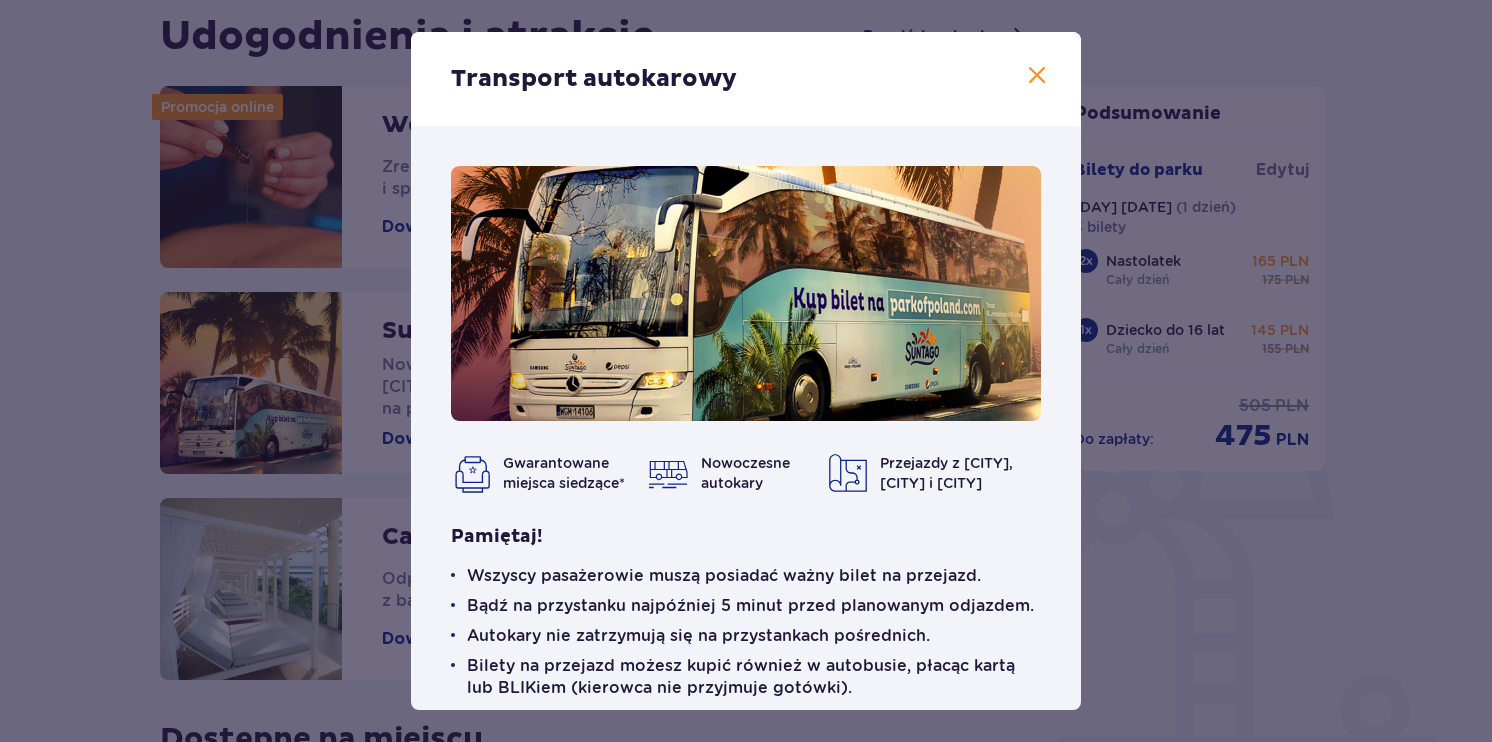 click at bounding box center [1037, 76] 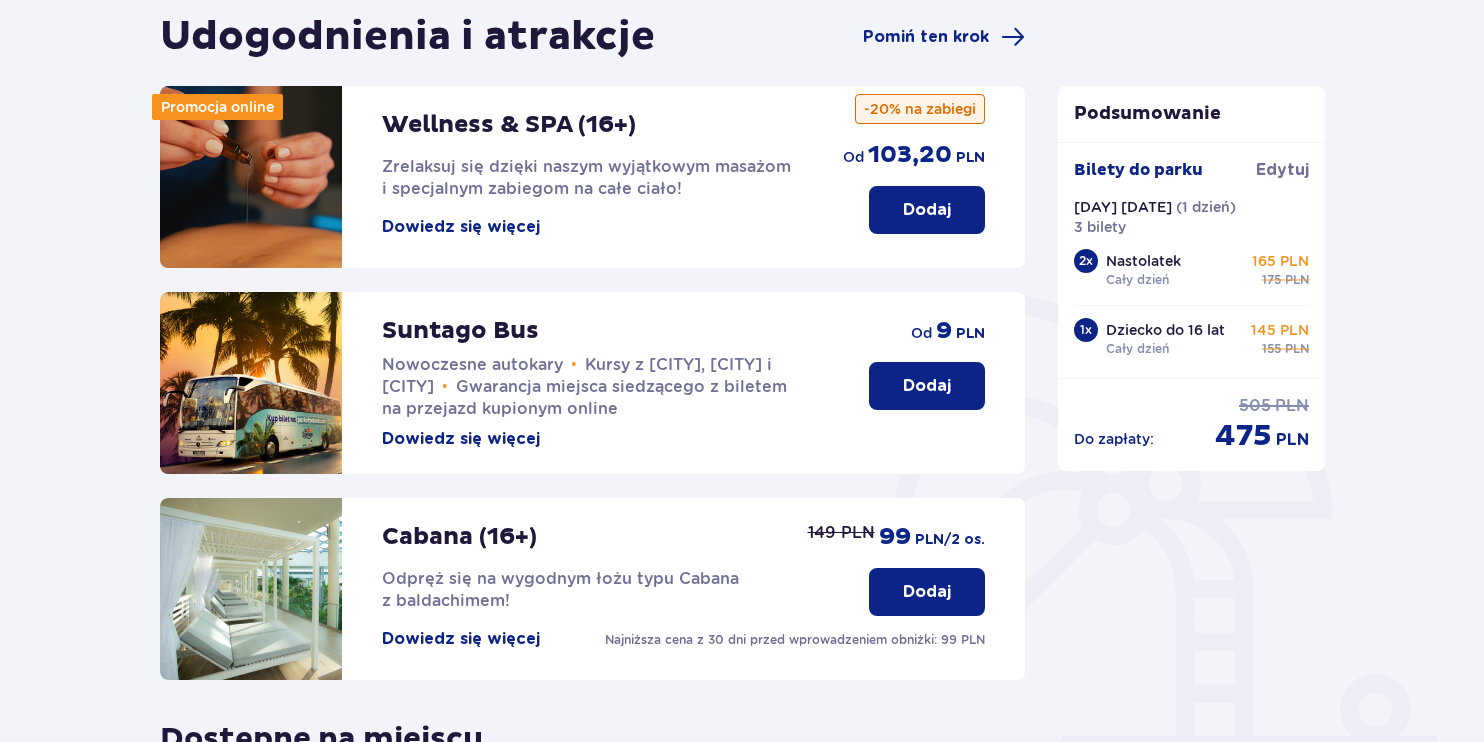 click on "Dowiedz się więcej" at bounding box center (461, 439) 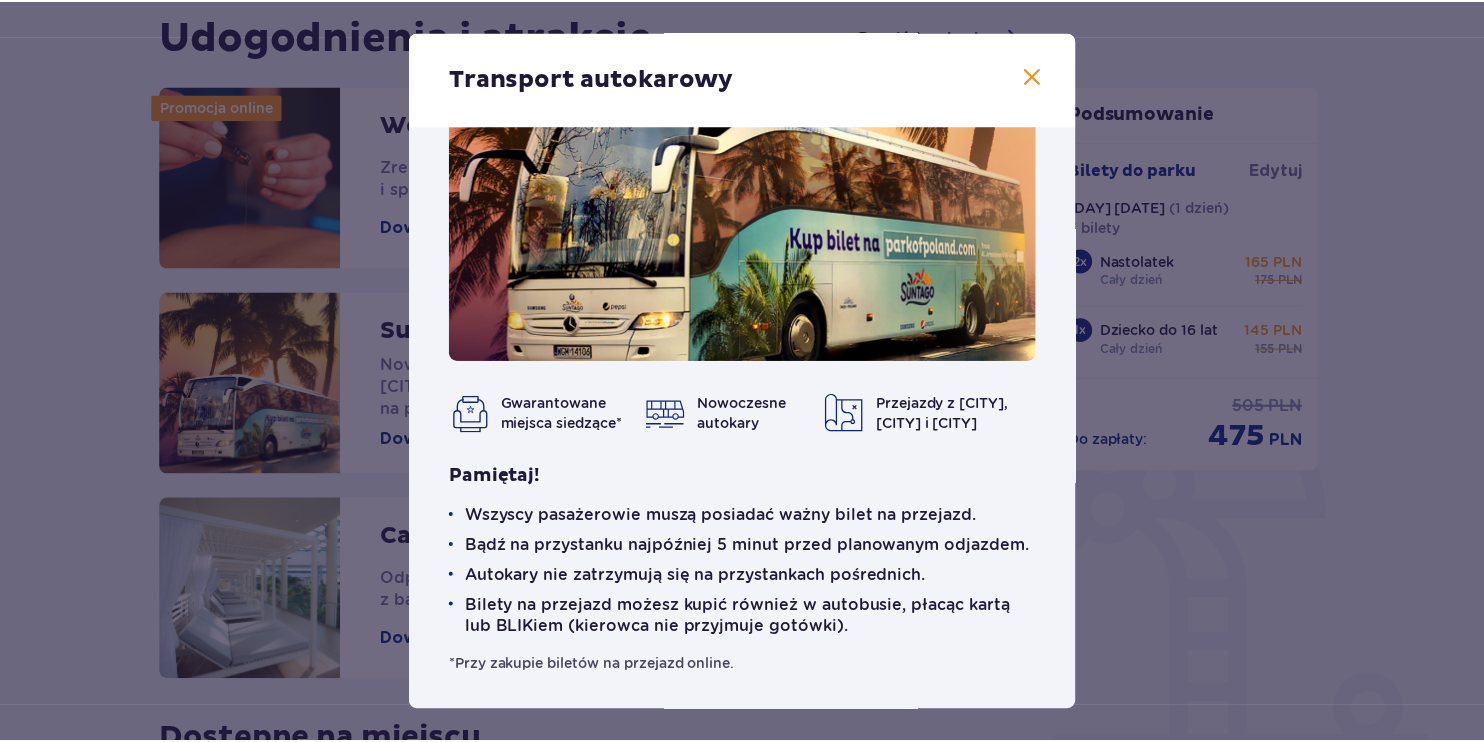 scroll, scrollTop: 62, scrollLeft: 0, axis: vertical 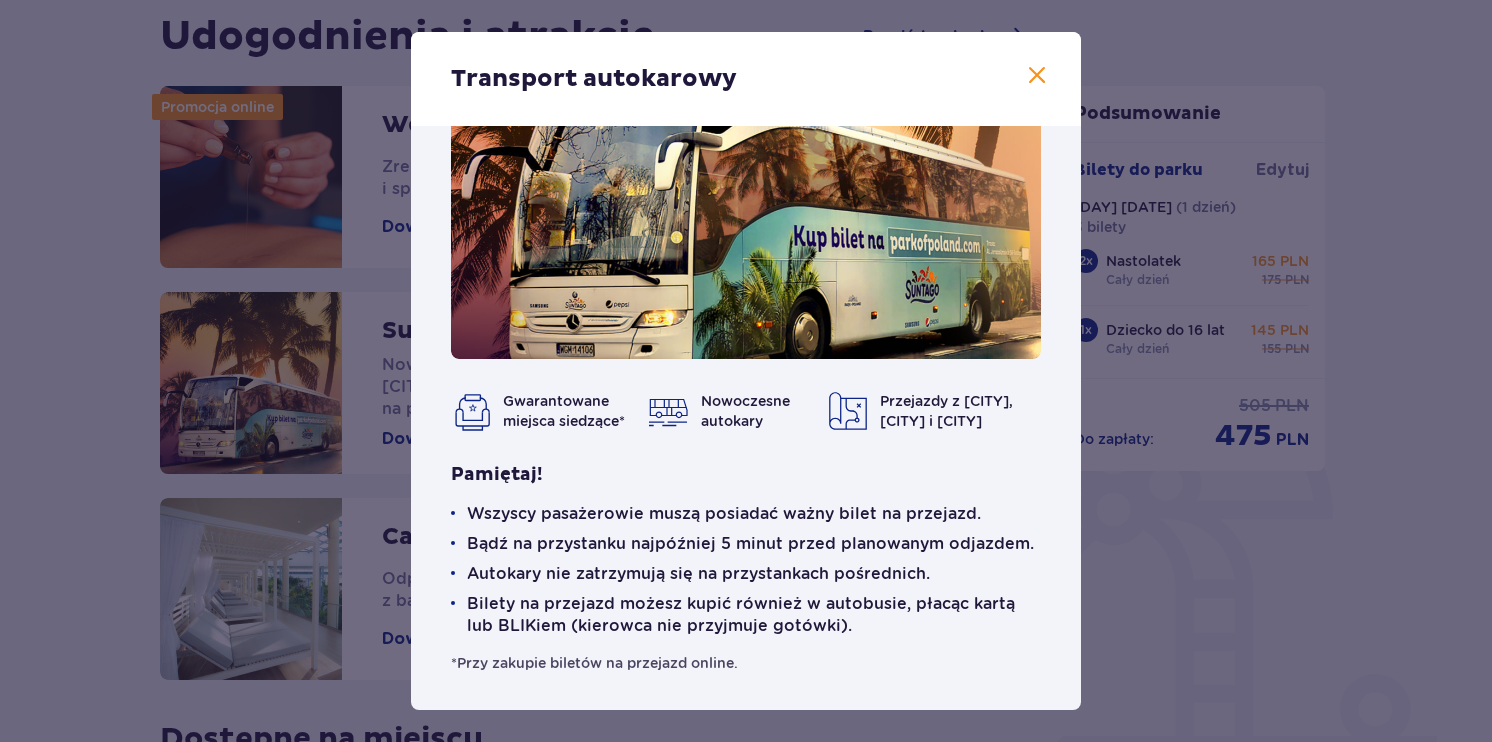 click at bounding box center (1037, 76) 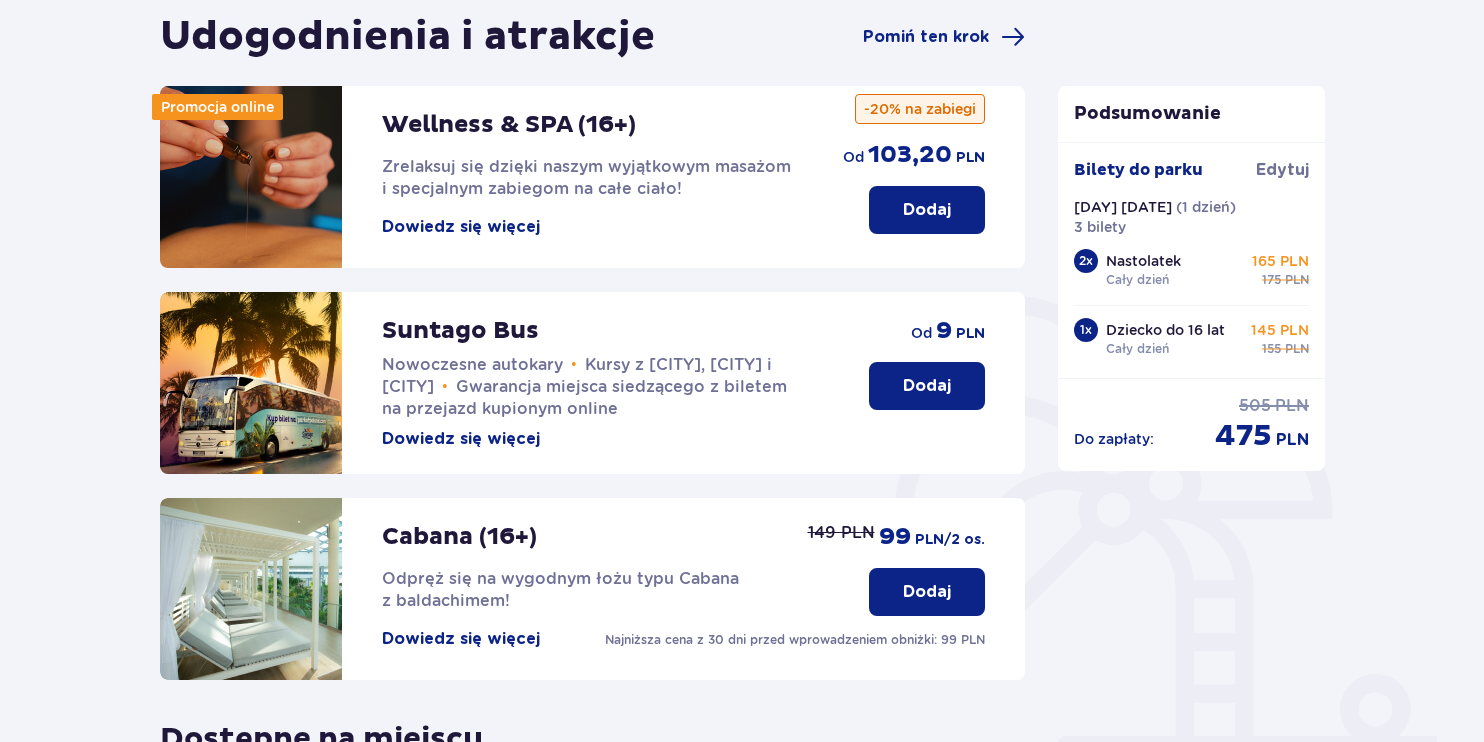 click on "Dodaj" at bounding box center [927, 386] 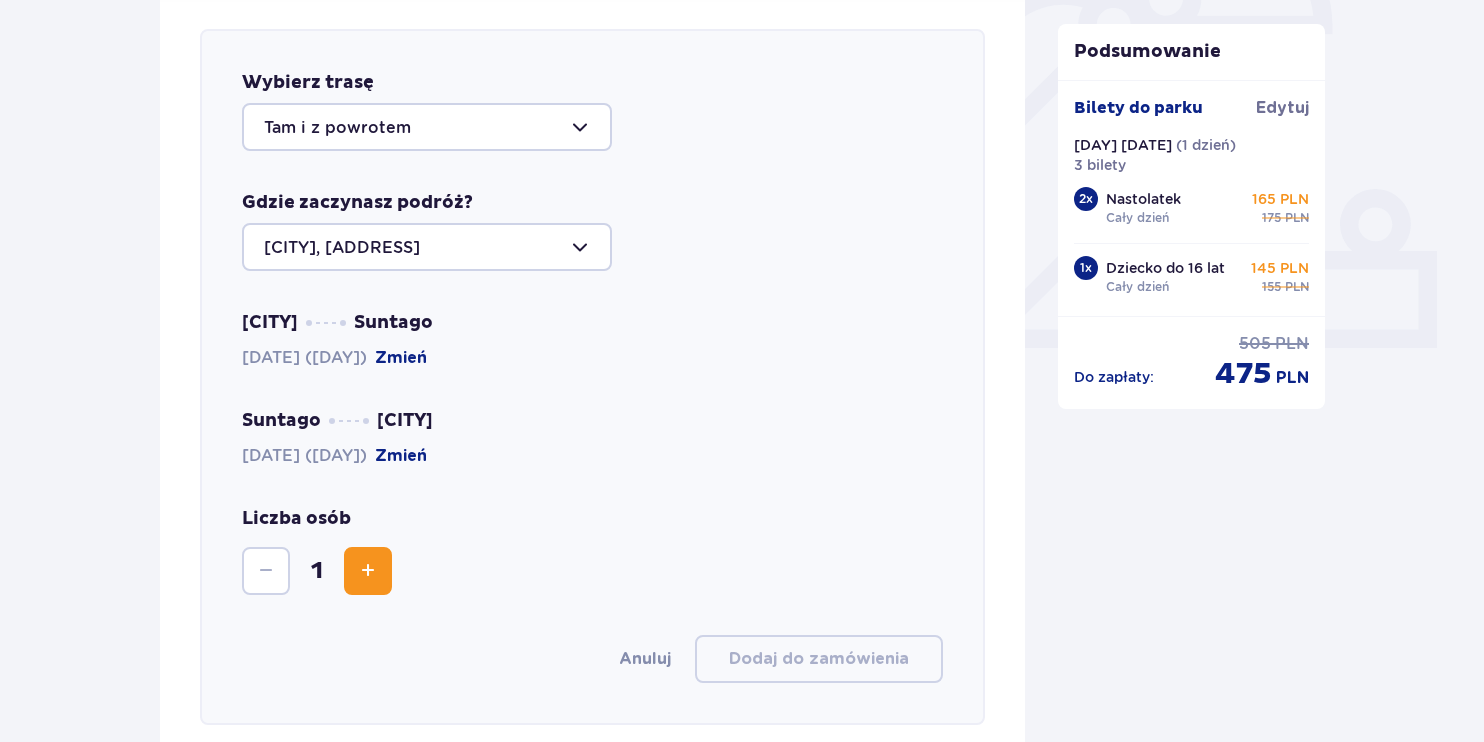 scroll, scrollTop: 689, scrollLeft: 0, axis: vertical 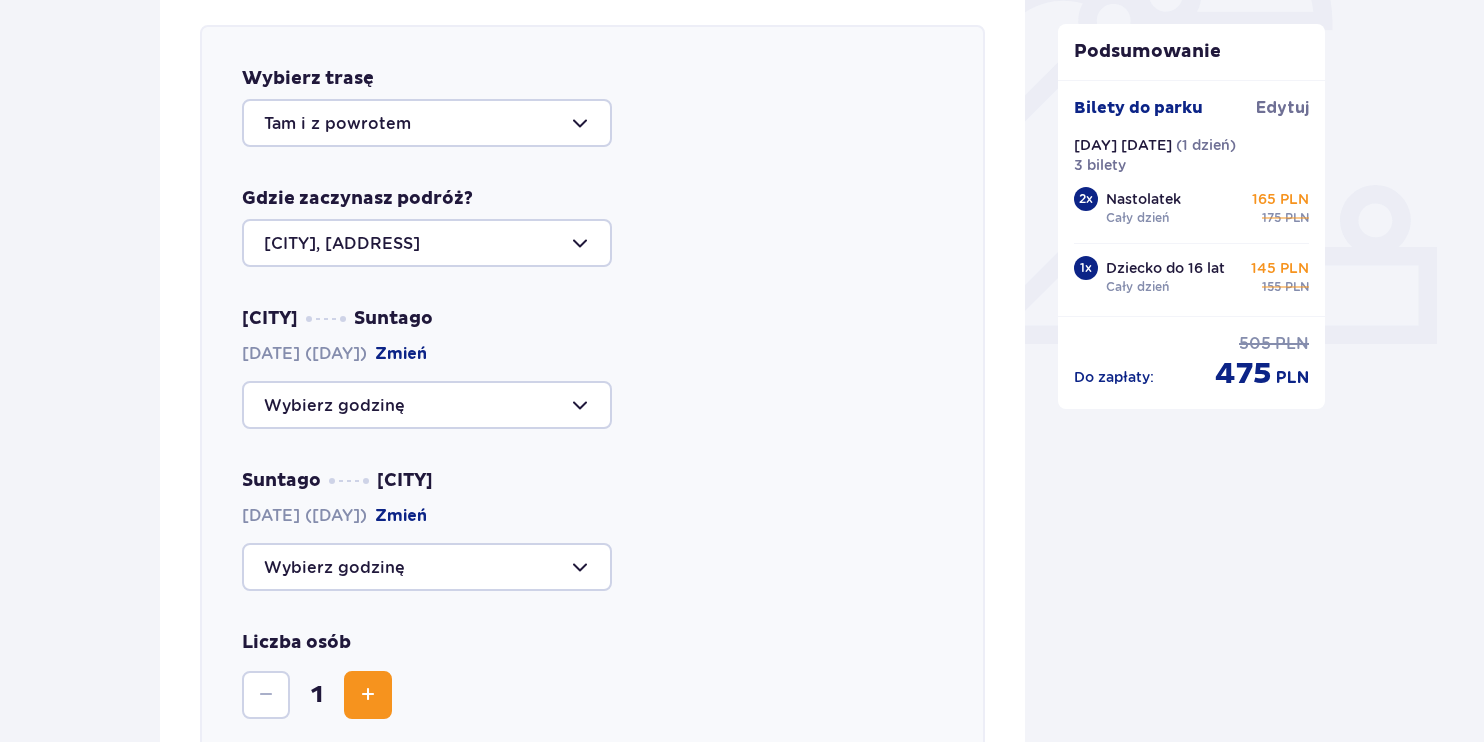 click at bounding box center [427, 243] 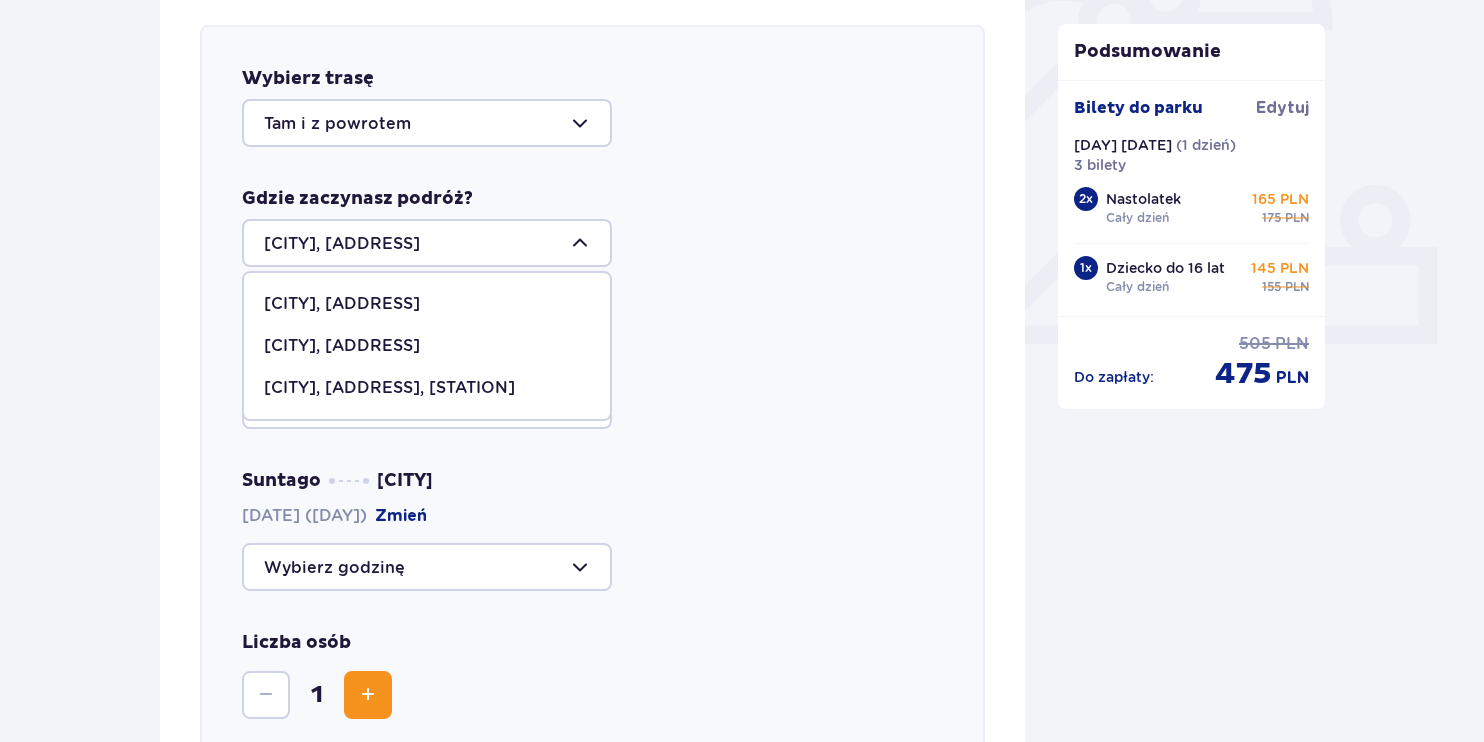 click on "Żyrardów, Al. Partyzantów 3/1" at bounding box center (342, 346) 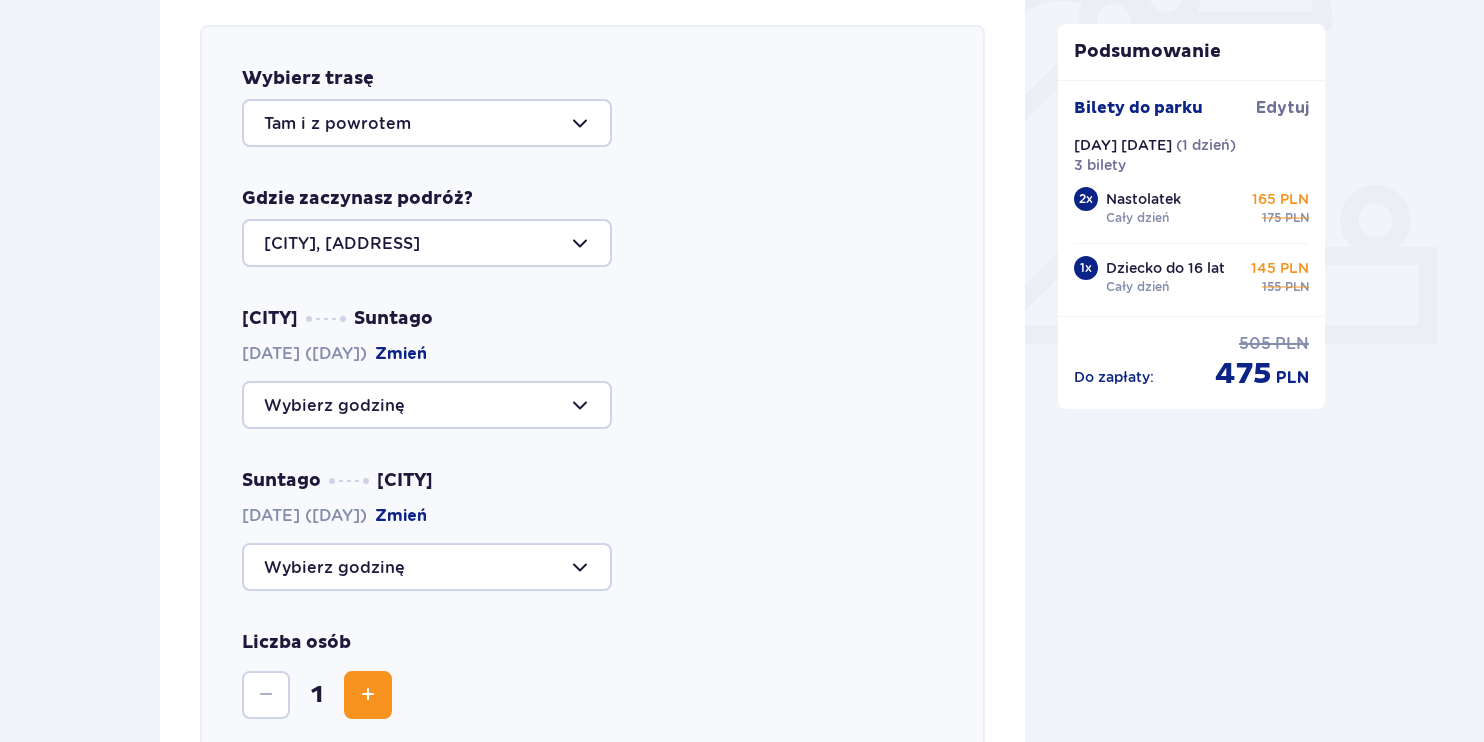 click at bounding box center (427, 405) 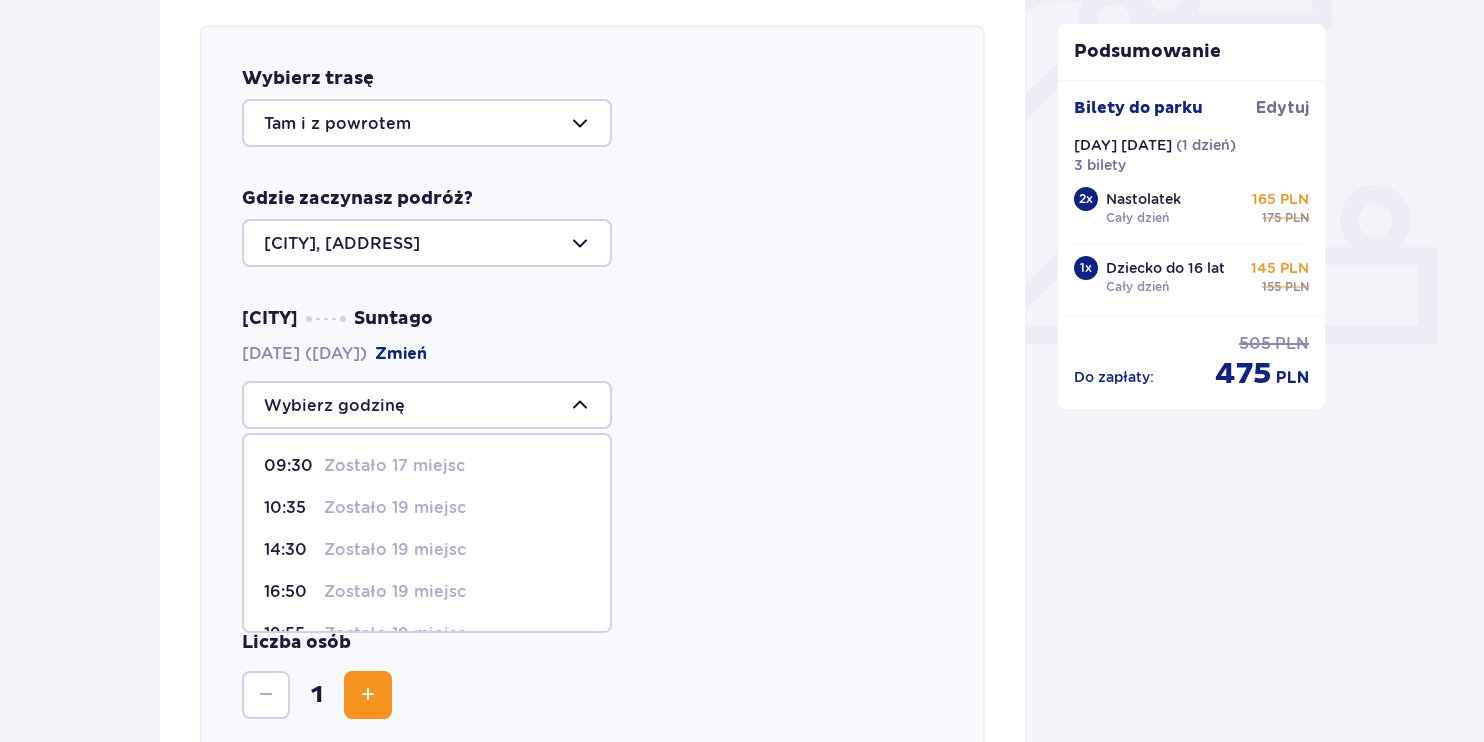 click on "09:30" at bounding box center [290, 466] 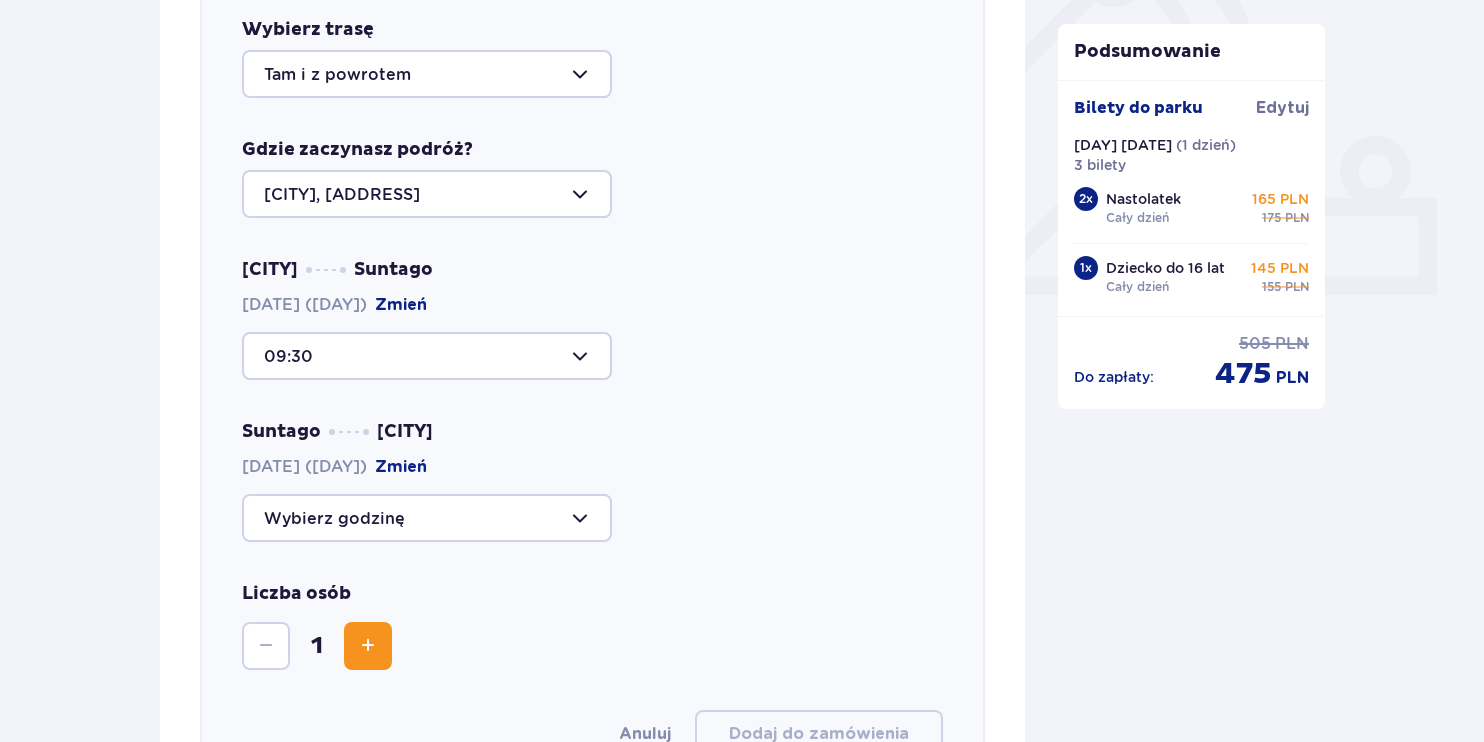scroll, scrollTop: 789, scrollLeft: 0, axis: vertical 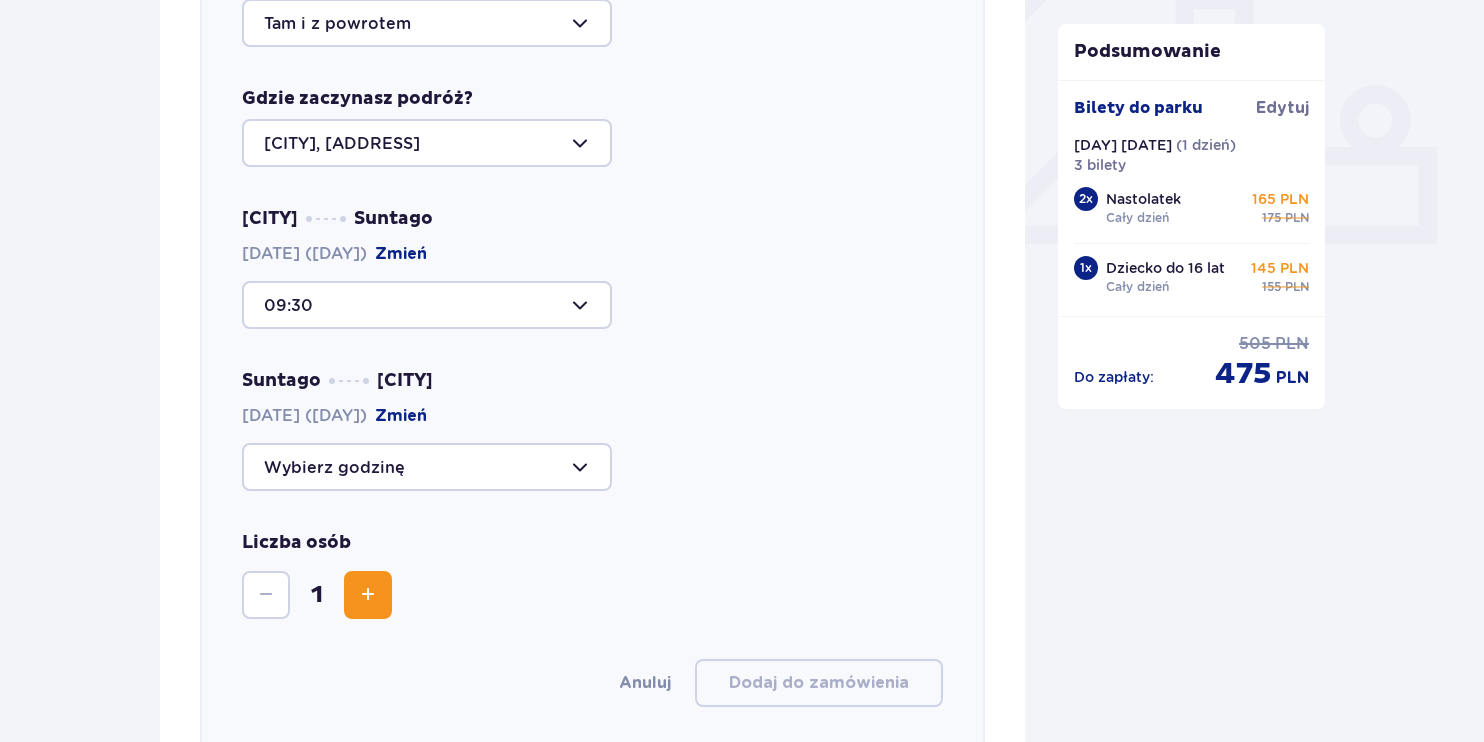 click at bounding box center (427, 467) 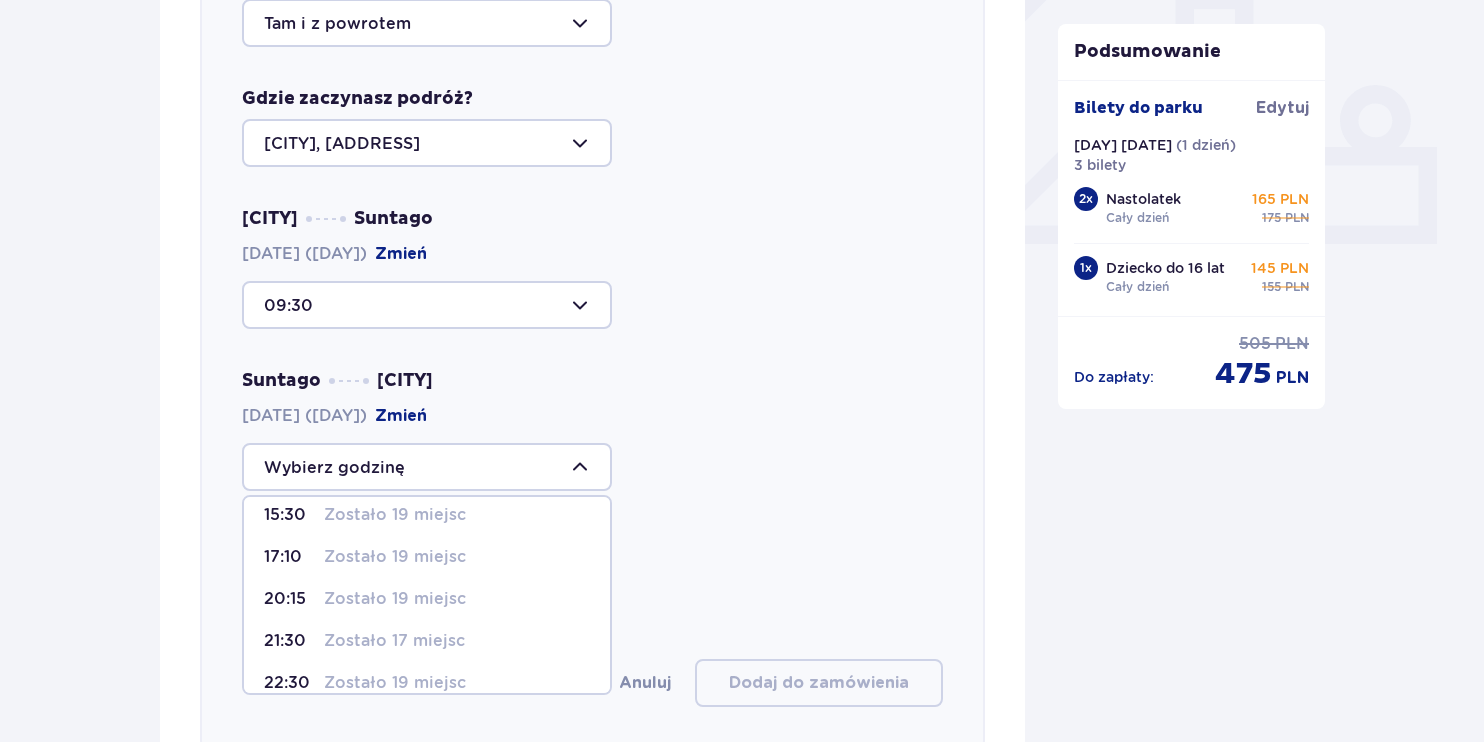 scroll, scrollTop: 116, scrollLeft: 0, axis: vertical 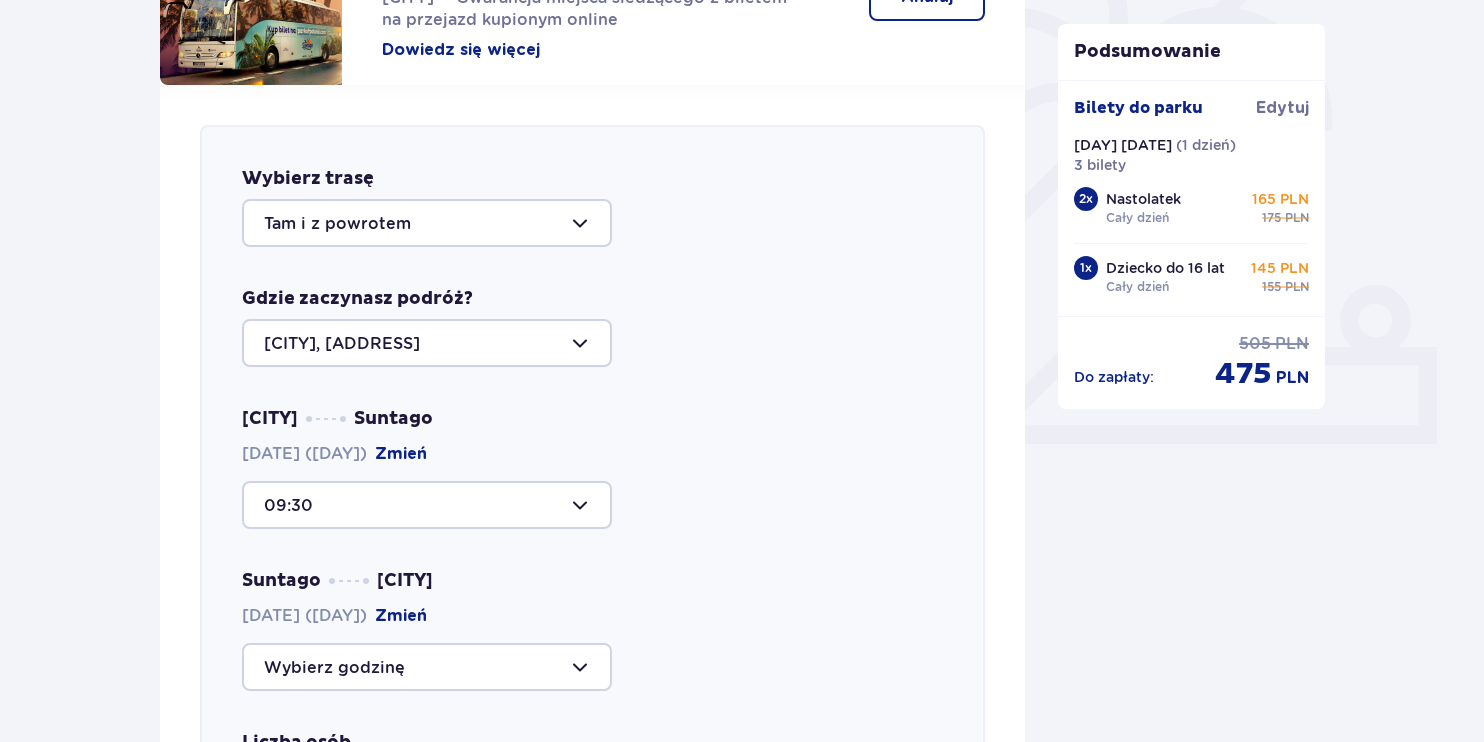 drag, startPoint x: 912, startPoint y: 325, endPoint x: 896, endPoint y: 324, distance: 16.03122 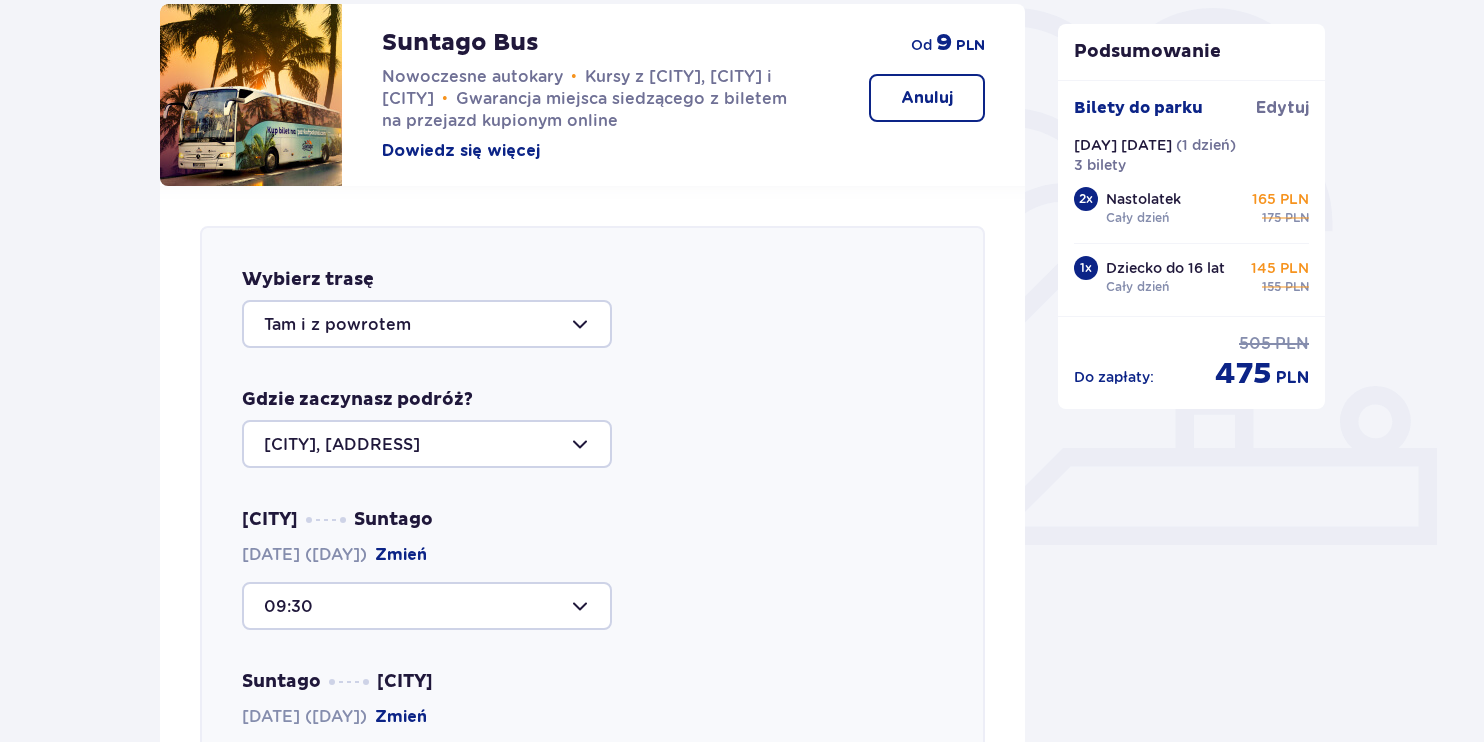 scroll, scrollTop: 489, scrollLeft: 0, axis: vertical 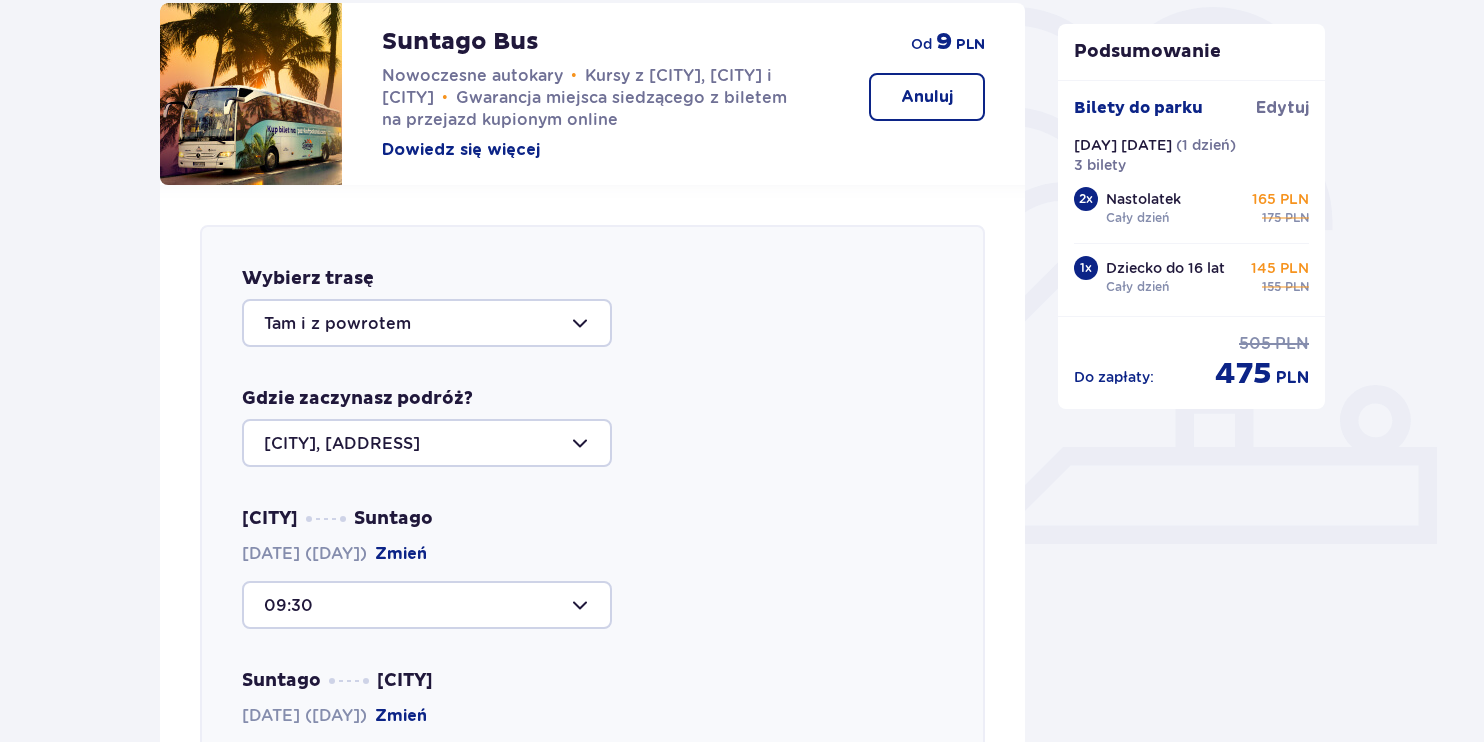 click at bounding box center [427, 605] 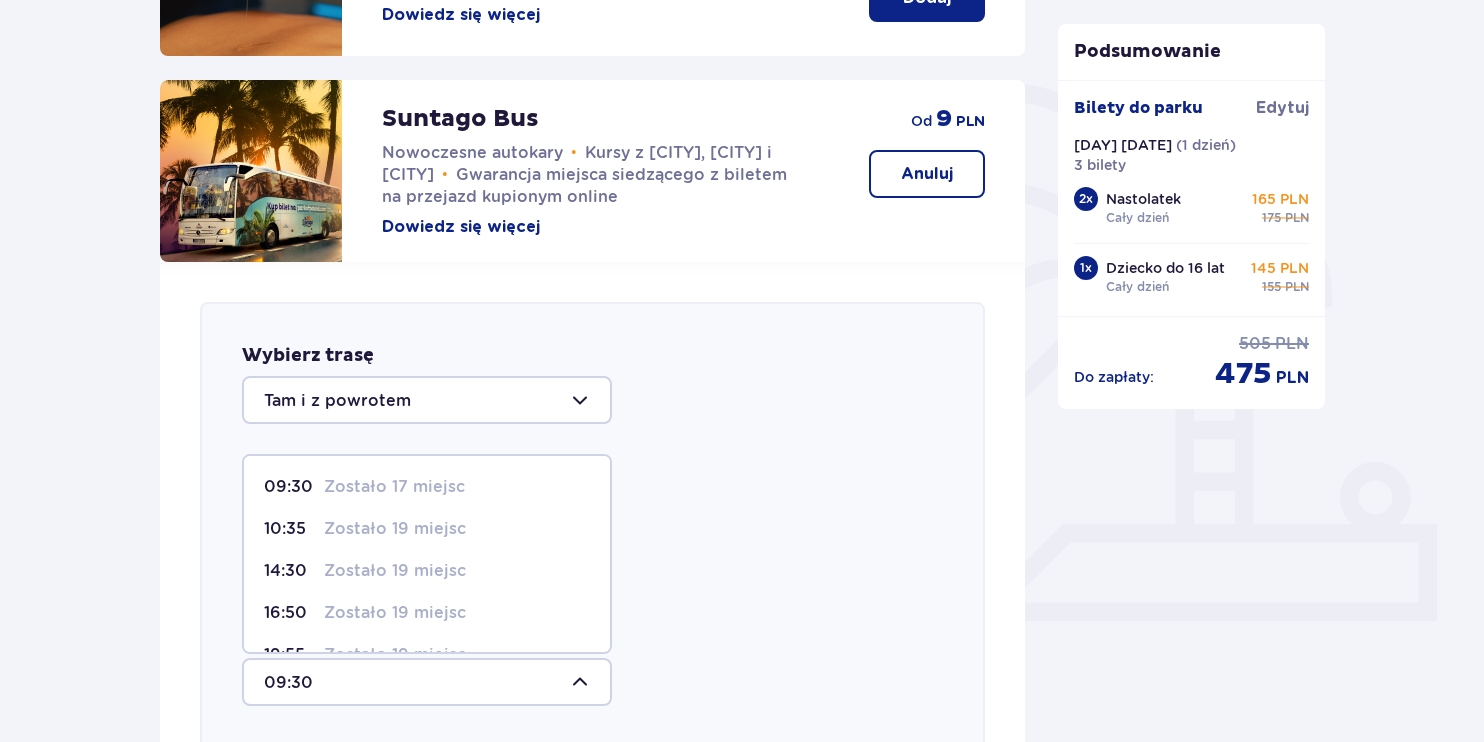 scroll, scrollTop: 389, scrollLeft: 0, axis: vertical 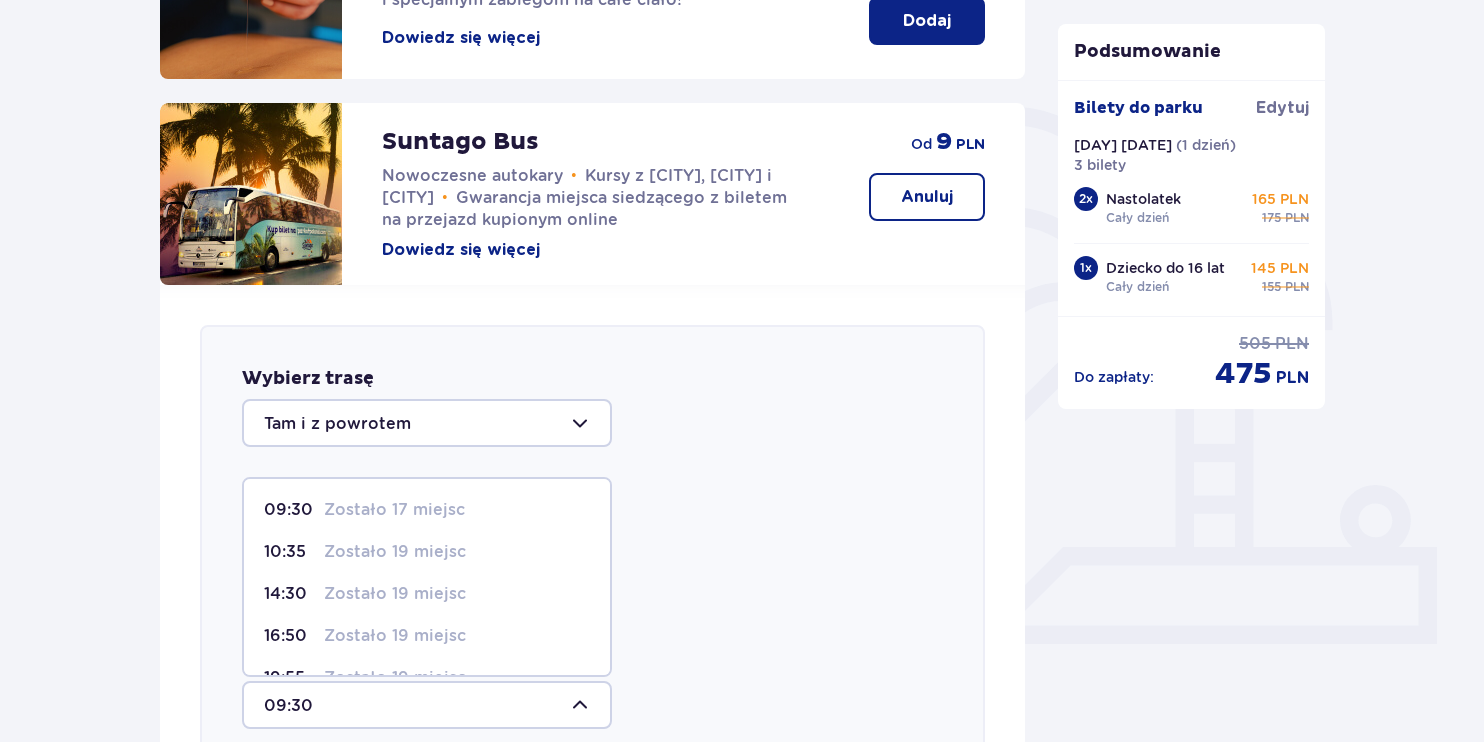 click on "09:30 Zostało 17 miejsc" at bounding box center [427, 510] 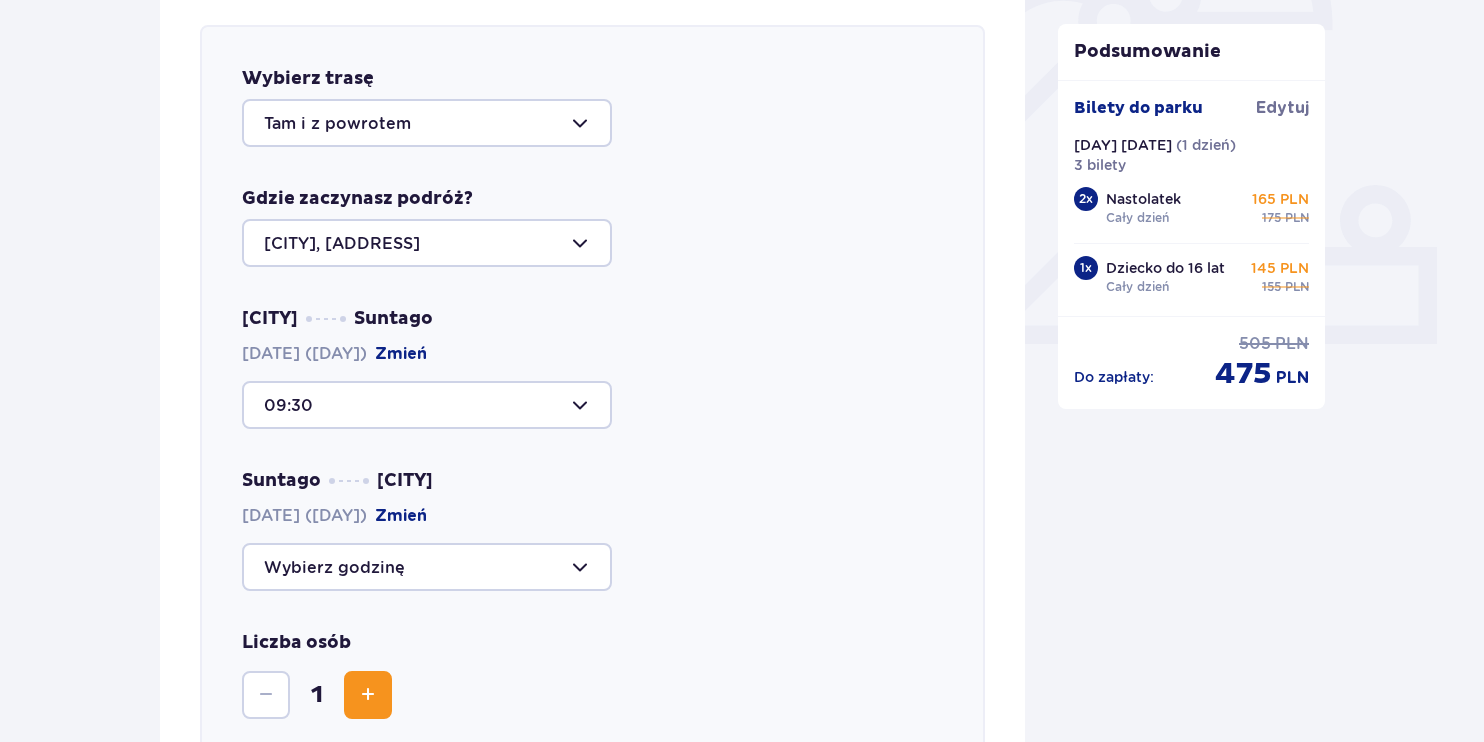 scroll, scrollTop: 789, scrollLeft: 0, axis: vertical 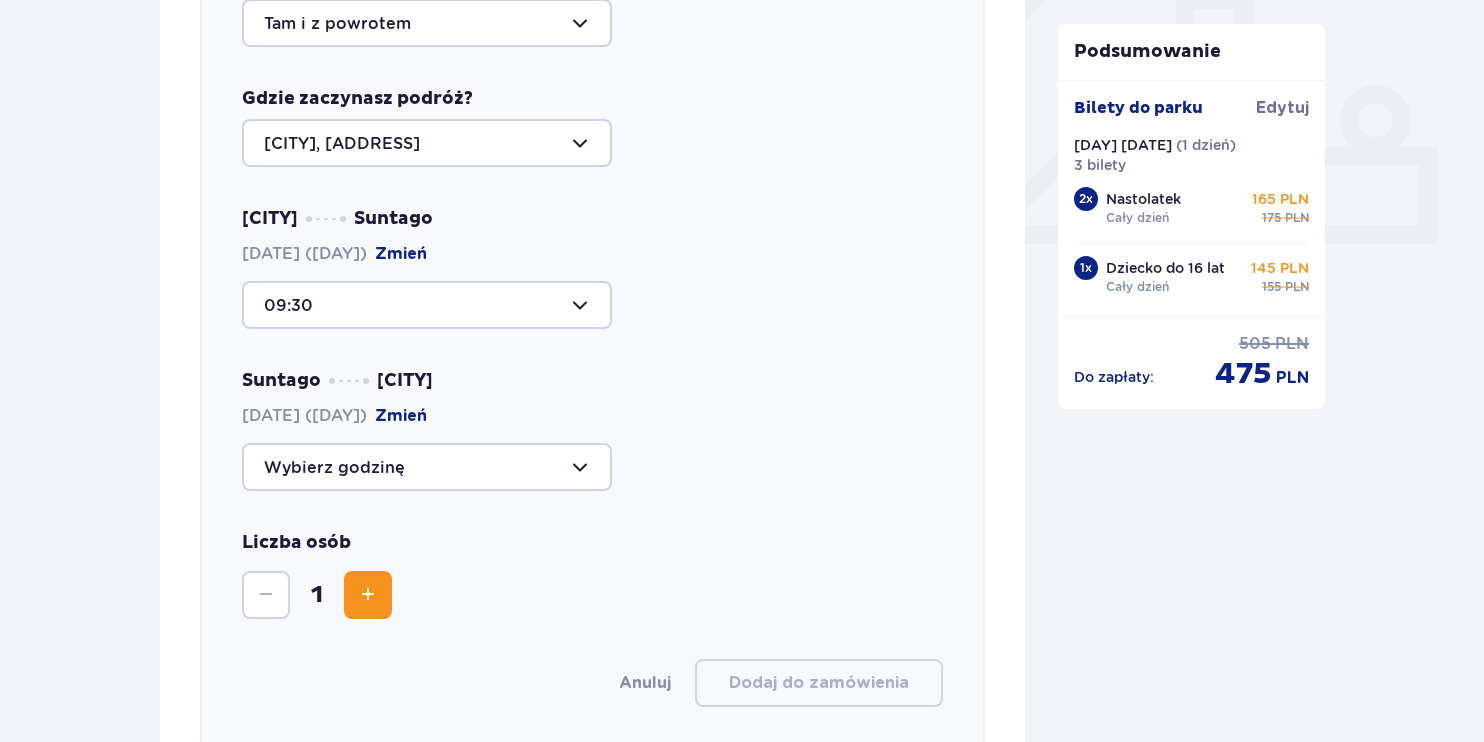 click at bounding box center [427, 467] 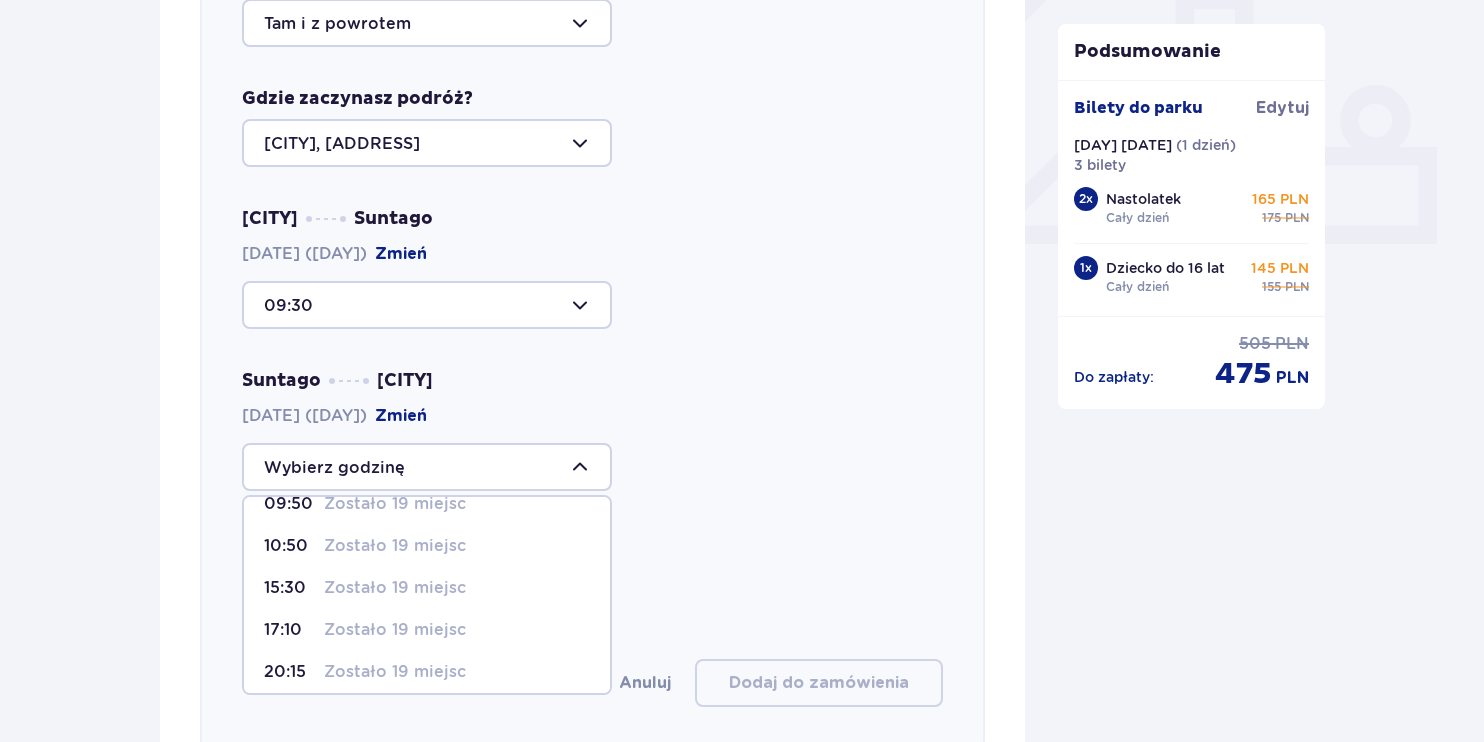 scroll, scrollTop: 16, scrollLeft: 0, axis: vertical 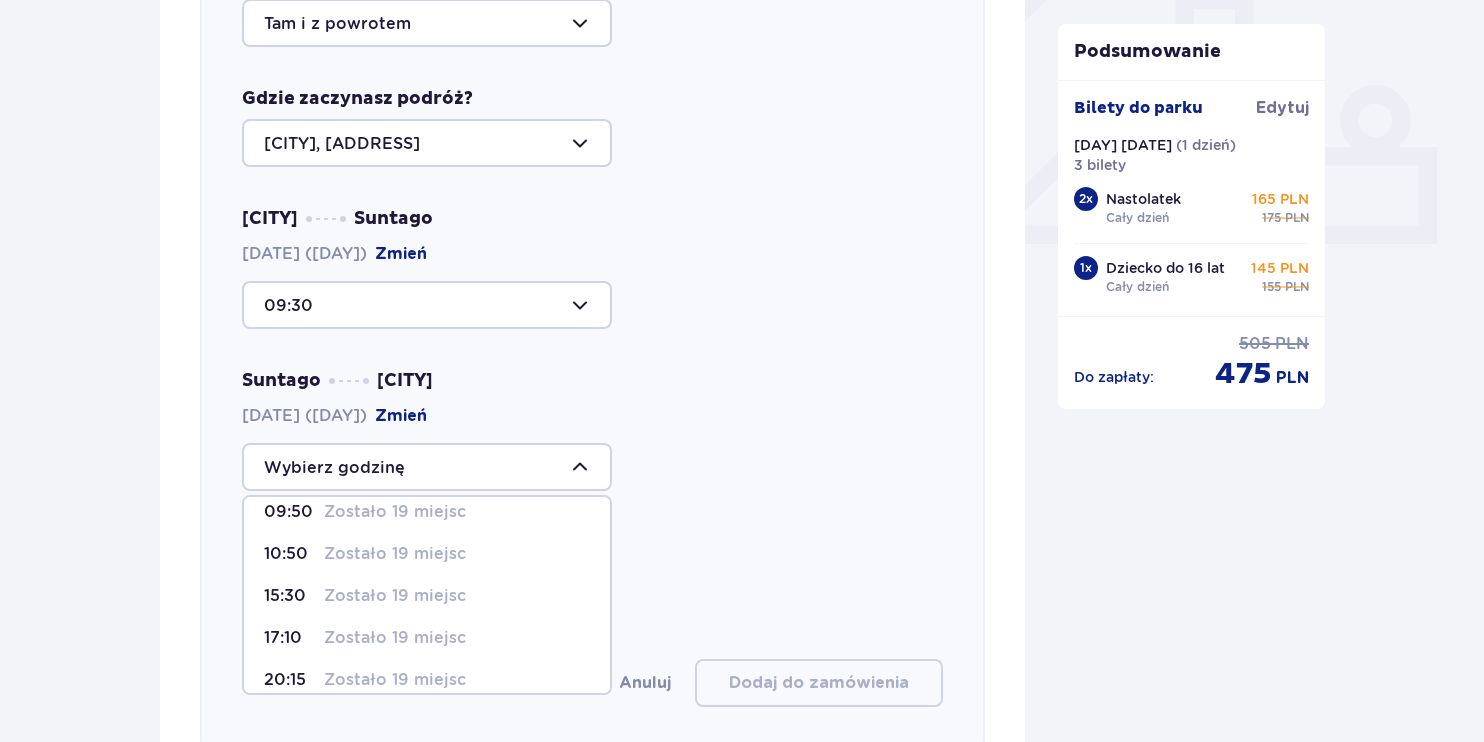 click on "Zostało 19 miejsc" at bounding box center [395, 638] 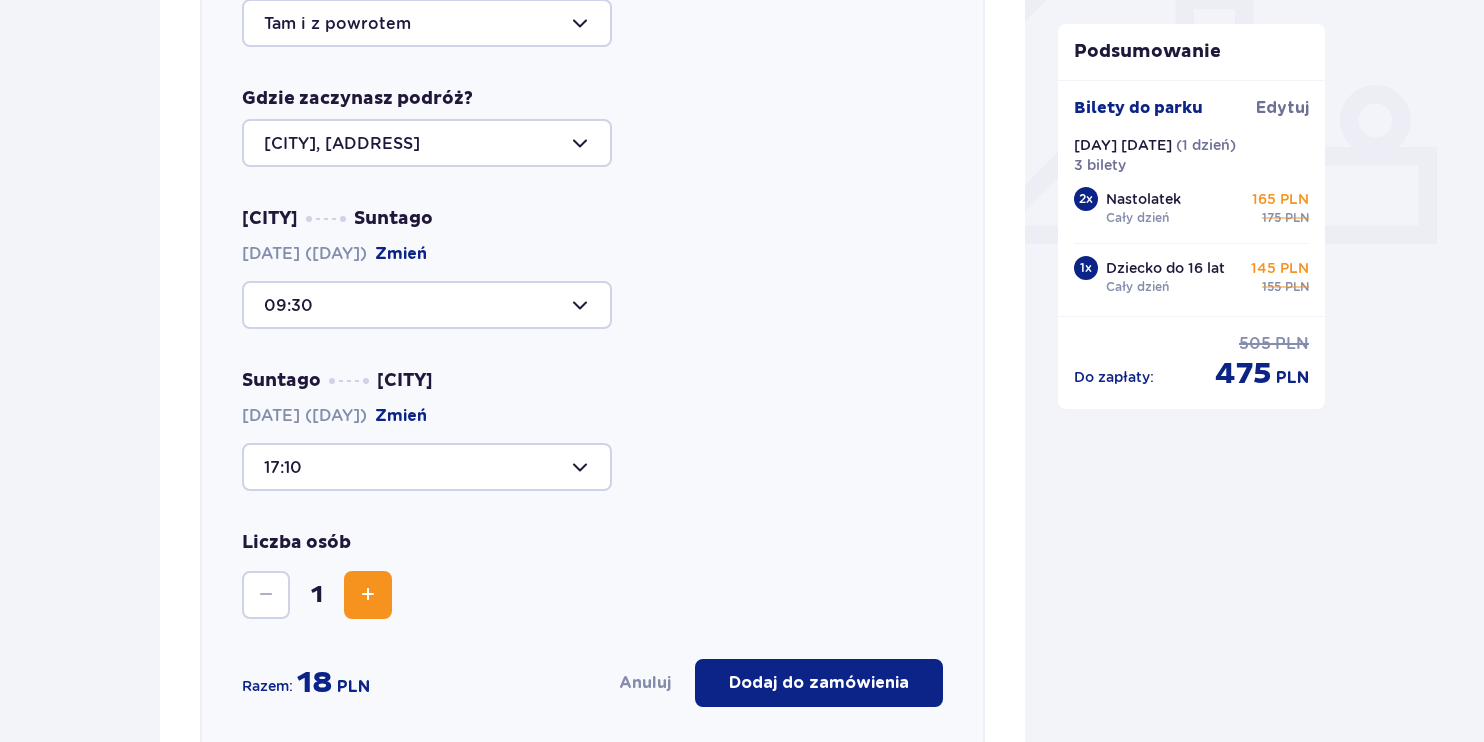 click at bounding box center (368, 595) 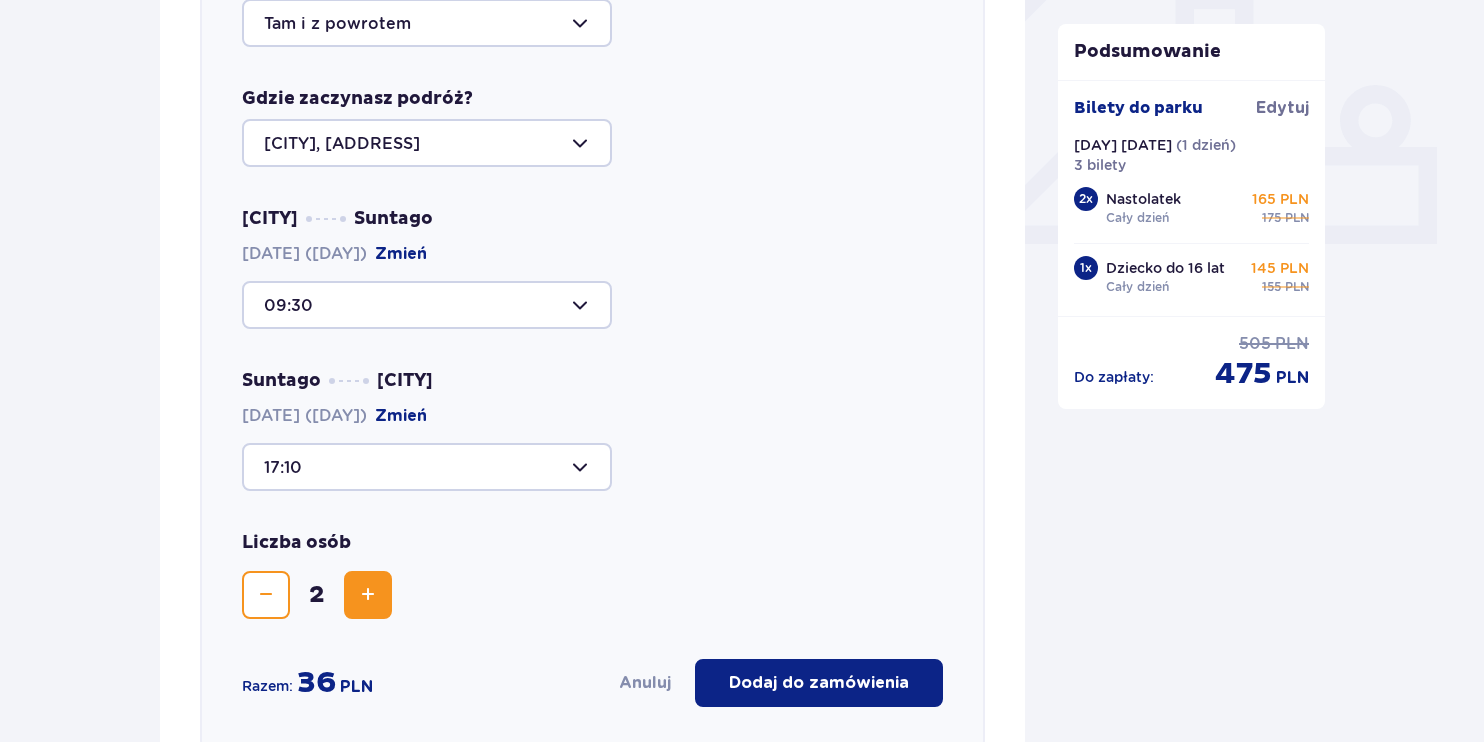 click at bounding box center [368, 595] 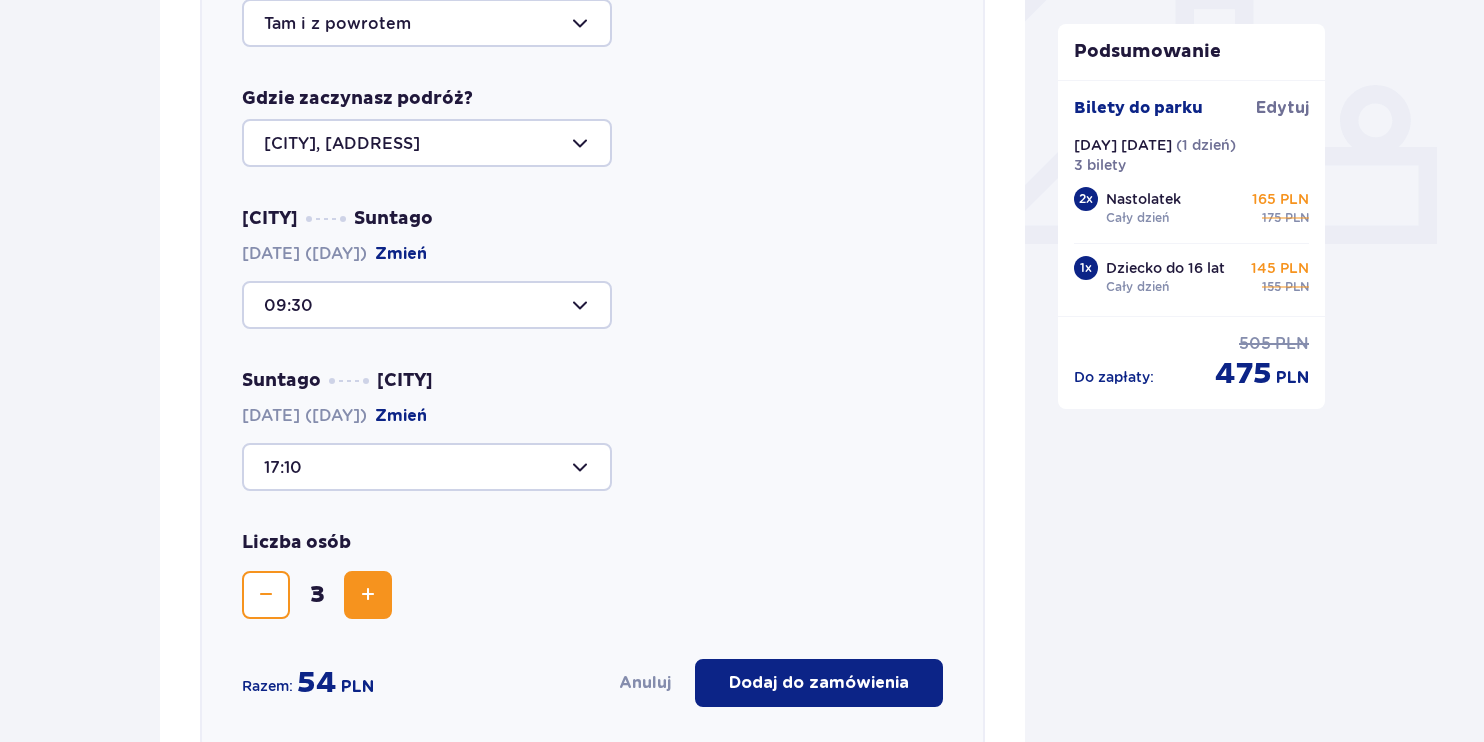 click at bounding box center (427, 467) 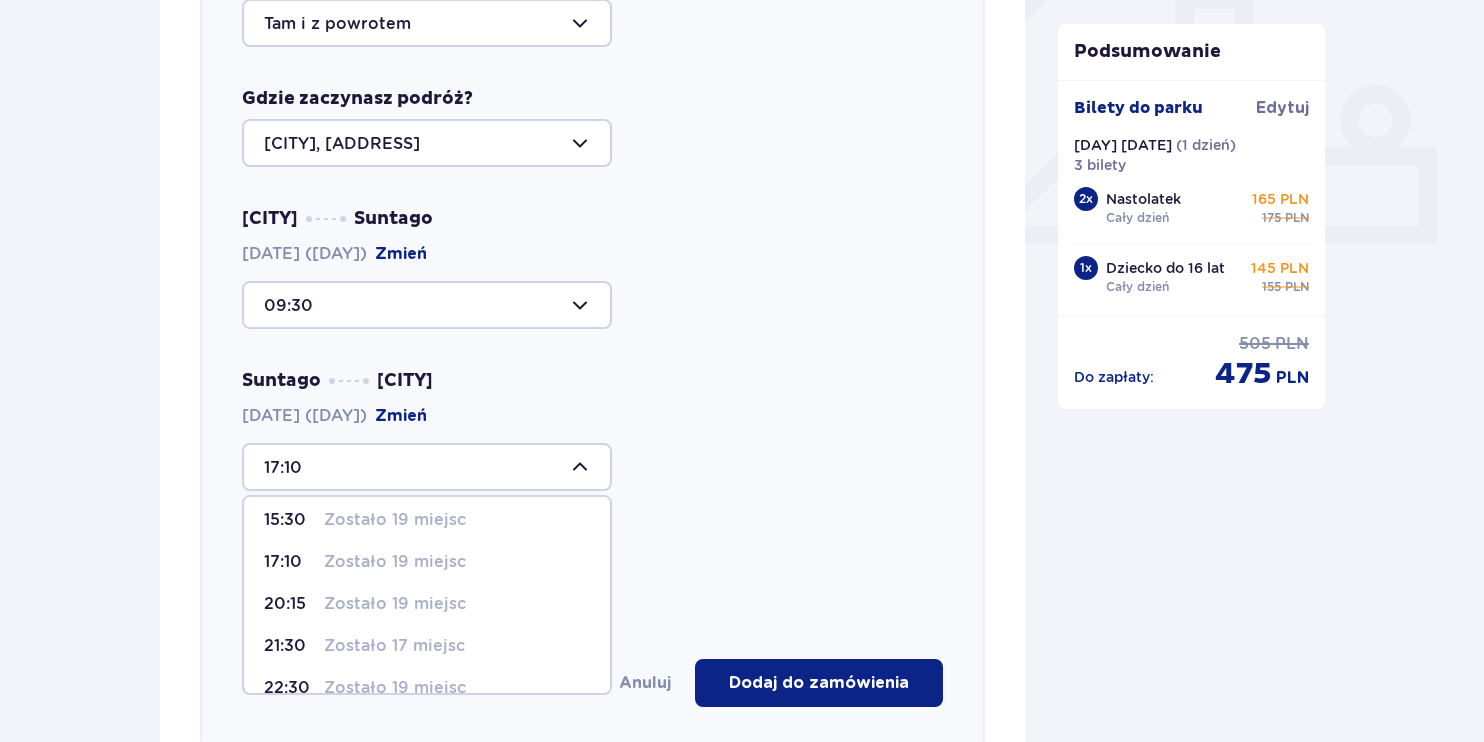 scroll, scrollTop: 116, scrollLeft: 0, axis: vertical 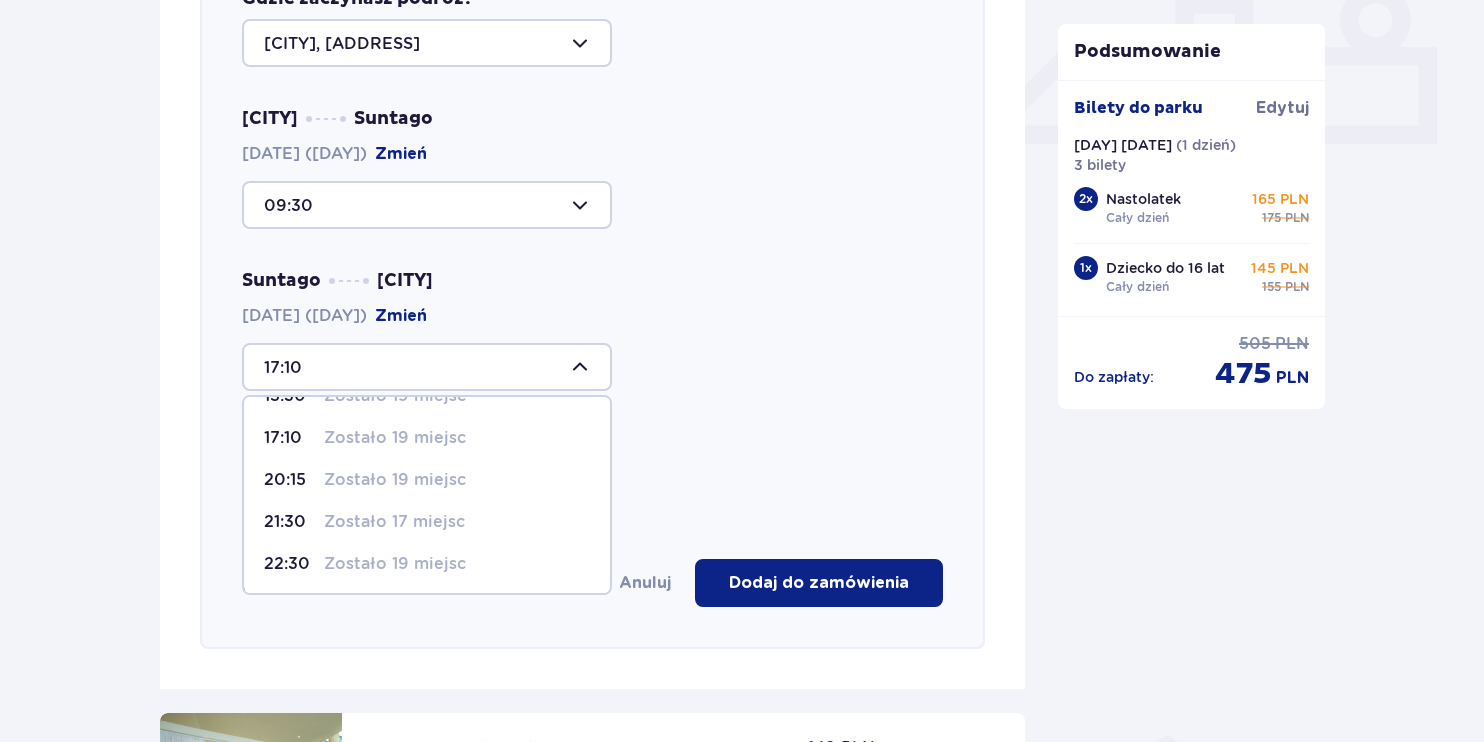 click on "17:10" at bounding box center [290, 438] 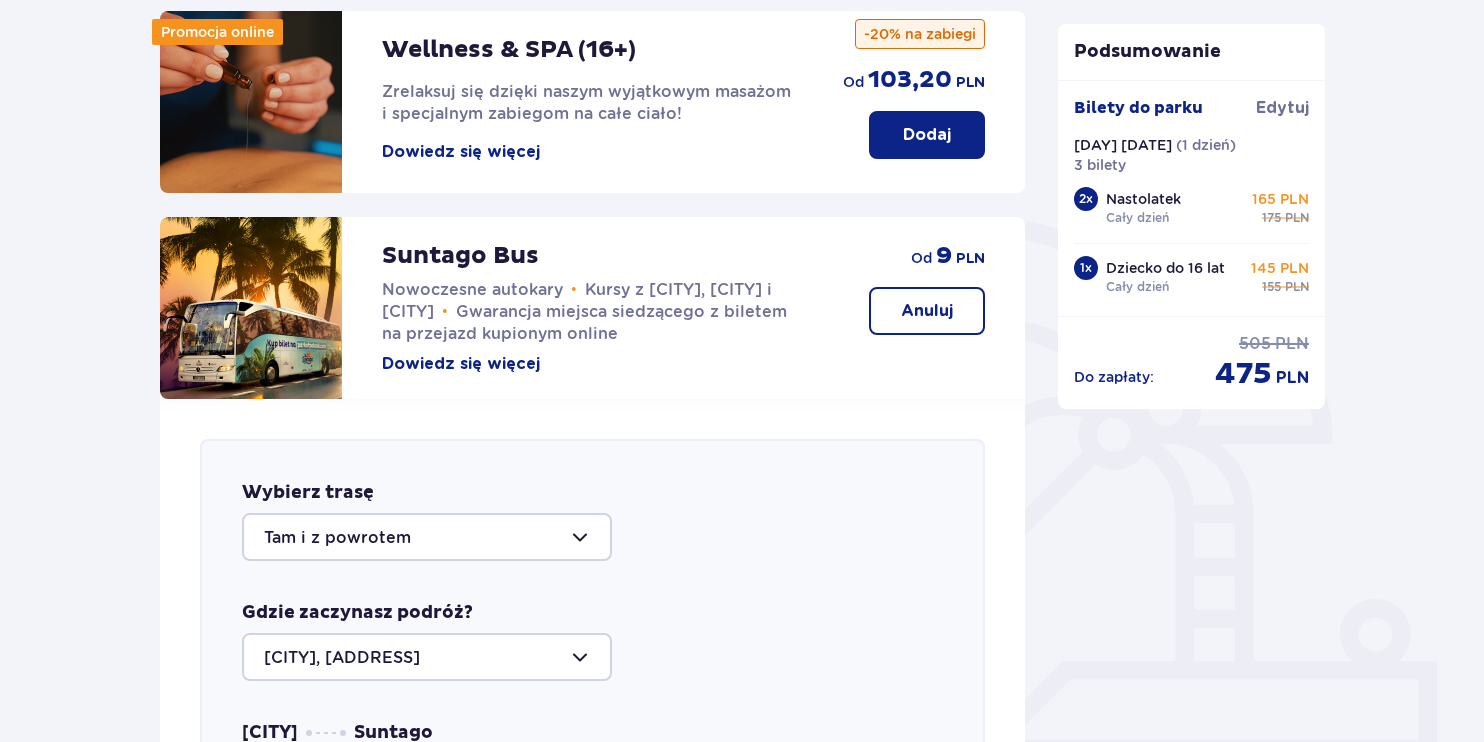 scroll, scrollTop: 889, scrollLeft: 0, axis: vertical 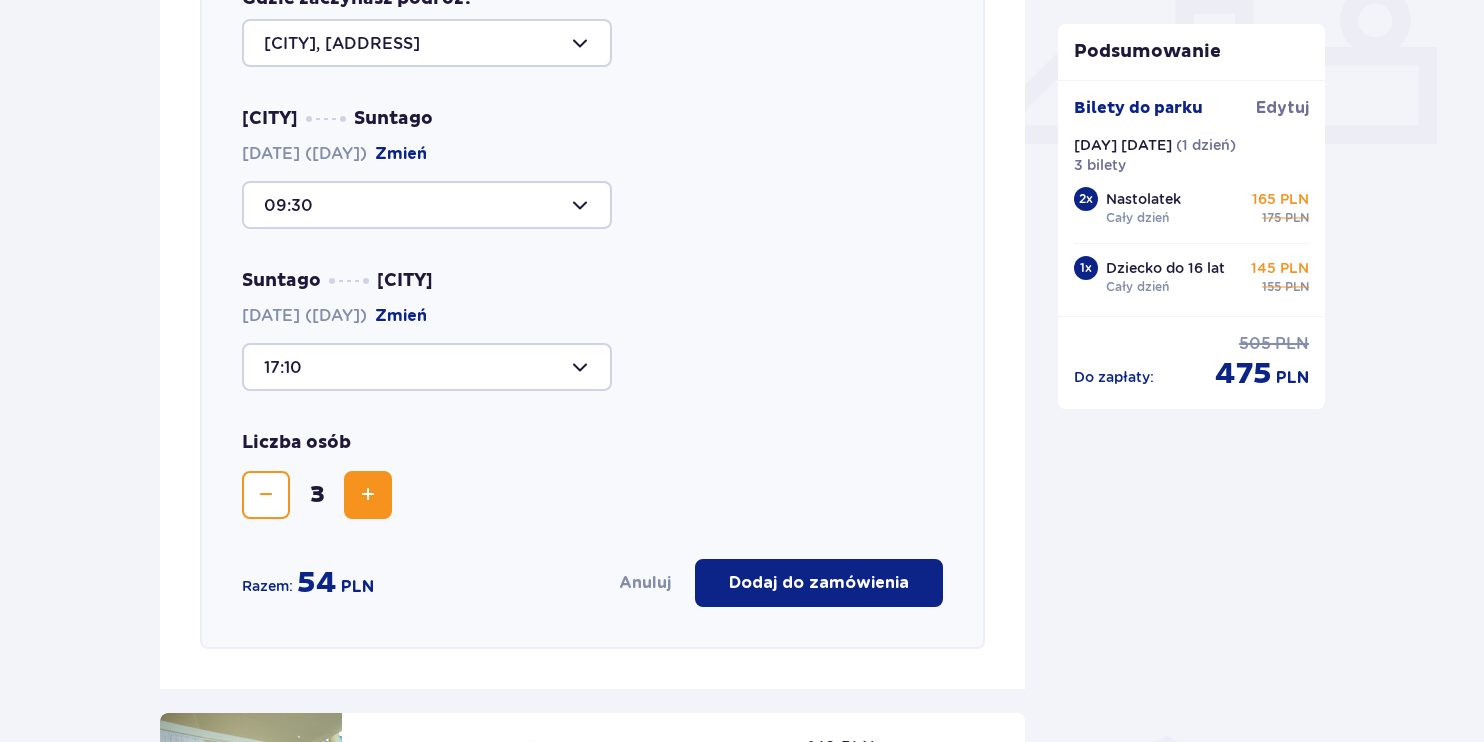 click on "Dodaj do zamówienia" at bounding box center [819, 583] 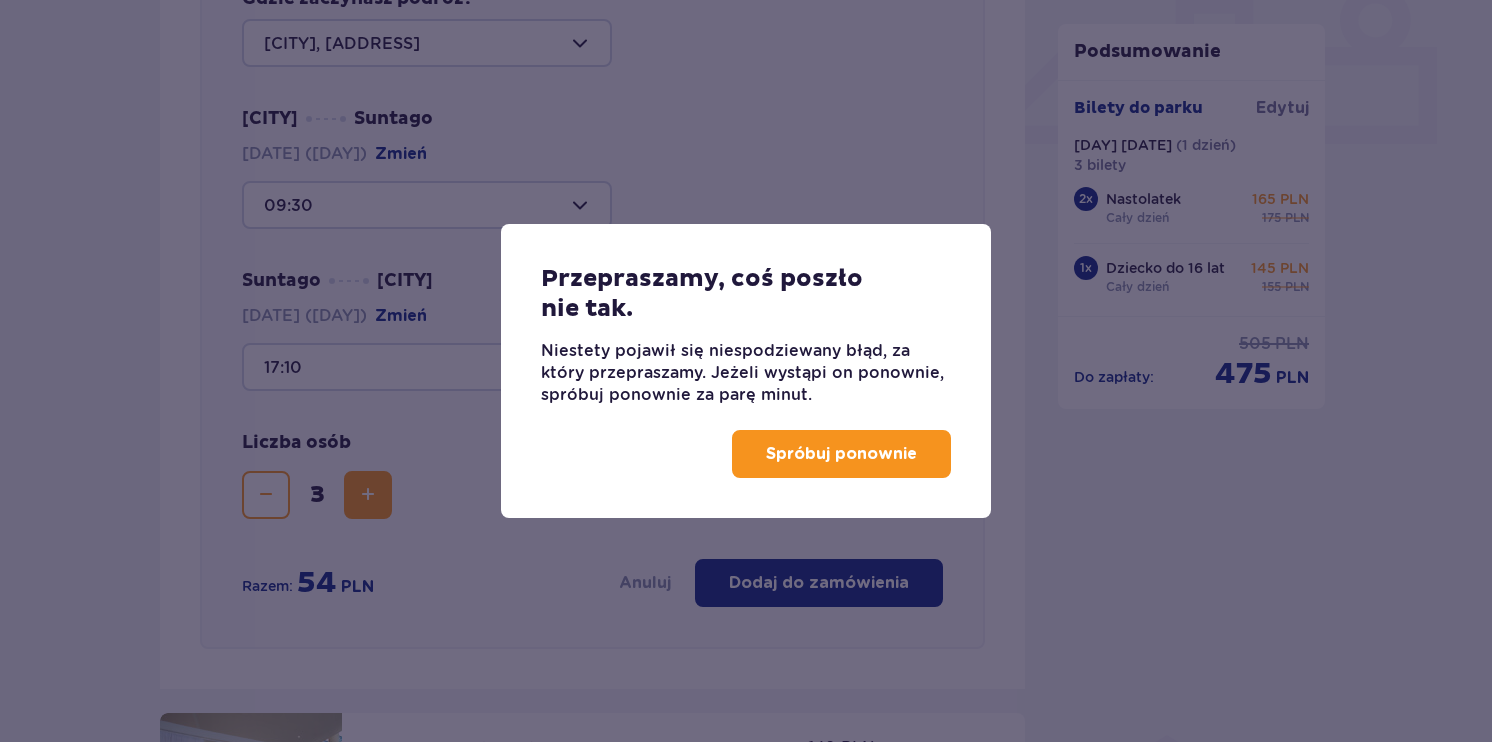 click on "Spróbuj ponownie" at bounding box center (841, 454) 